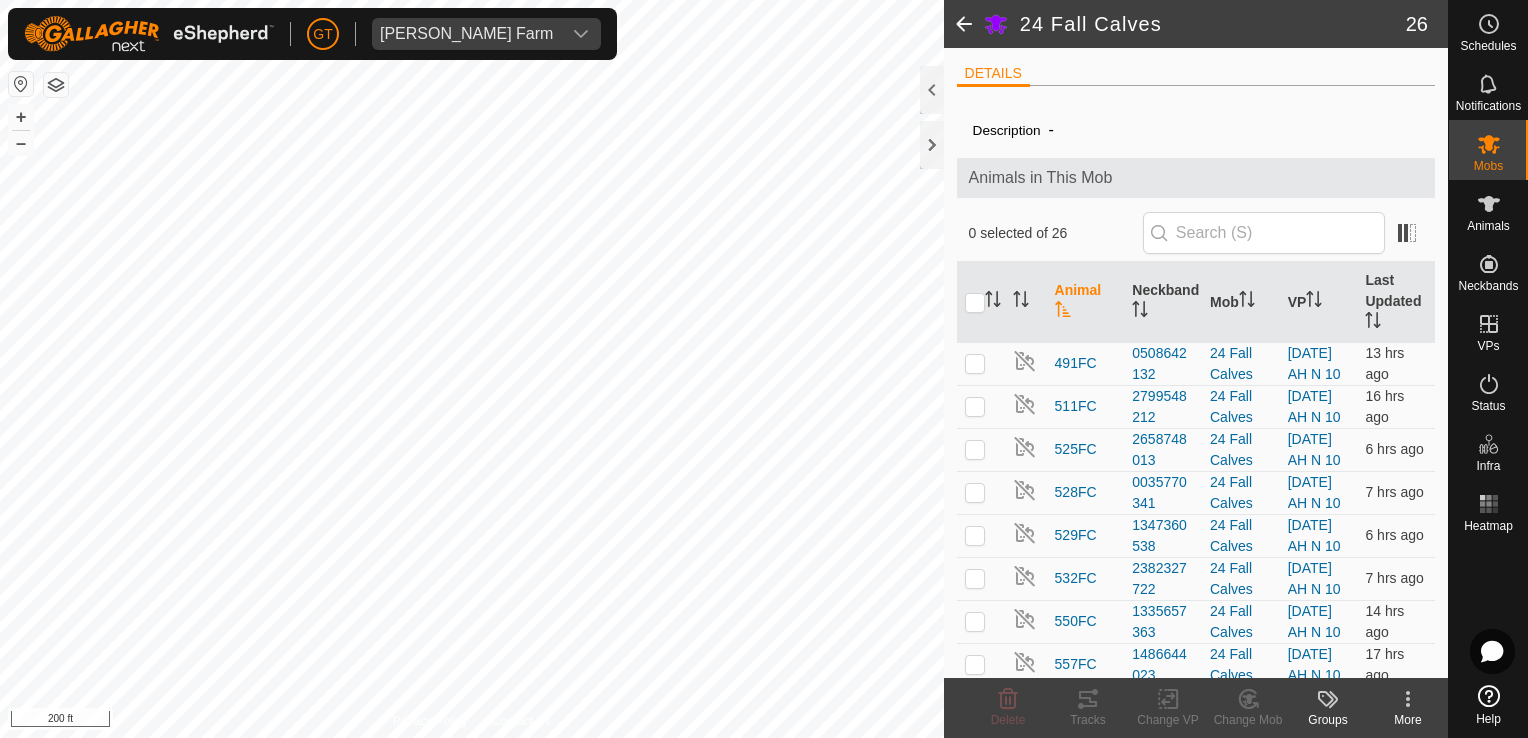 scroll, scrollTop: 0, scrollLeft: 0, axis: both 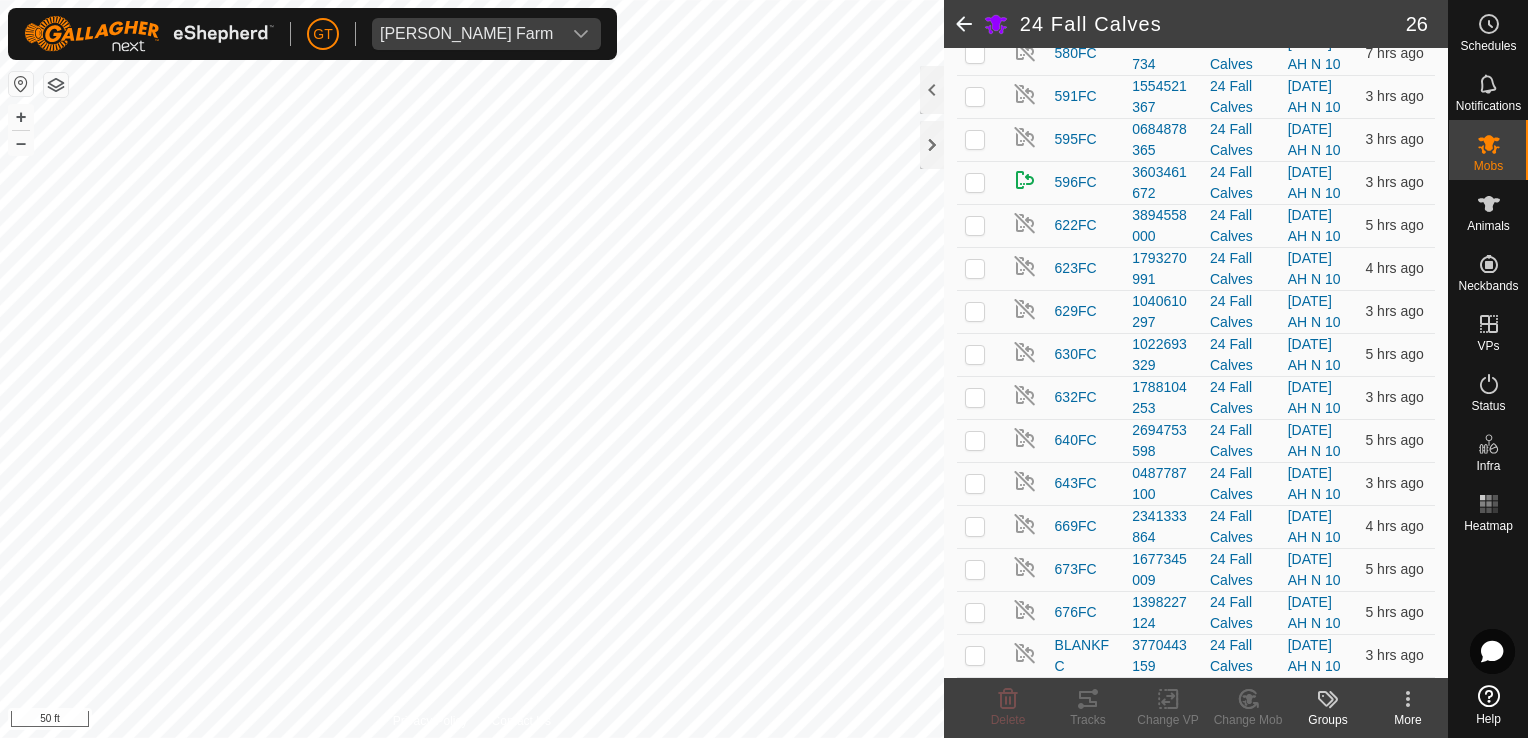 click on "GT Thoren Farm Schedules Notifications Mobs Animals Neckbands VPs Status Infra Heatmap Help 24 Fall Calves 26  DETAILS  Description  - Animals in This Mob  0 selected of 26      Animal   Neckband   Mob   VP   Last Updated   491FC   0508642132   24 Fall Calves  2025-07-14   AH N 10  4 hrs ago  511FC   2799548212   24 Fall Calves  2025-07-14   AH N 10  3 hrs ago  525FC   2658748013   24 Fall Calves  2025-07-14   AH N 10  4 hrs ago  528FC   0035770341   24 Fall Calves  2025-07-14   AH N 10  4 hrs ago  529FC   1347360538   24 Fall Calves  2025-07-14   AH N 10  3 hrs ago  532FC   2382327722   24 Fall Calves  2025-07-14   AH N 10  5 hrs ago  550FC   1335657363   24 Fall Calves  2025-07-14   AH N 10  3 hrs ago  557FC   1486644023   24 Fall Calves  2025-07-14   AH N 10  3 hrs ago  558FC   0072908641   24 Fall Calves  2025-07-14   AH N 10  3 hrs ago  559FC   2810265575   24 Fall Calves  2025-07-14   AH N 10  3 hrs ago  576FC   4016206913   24 Fall Calves  2025-07-14   AH N 10  3 hrs ago  580FC   2634424734" at bounding box center [764, 369] 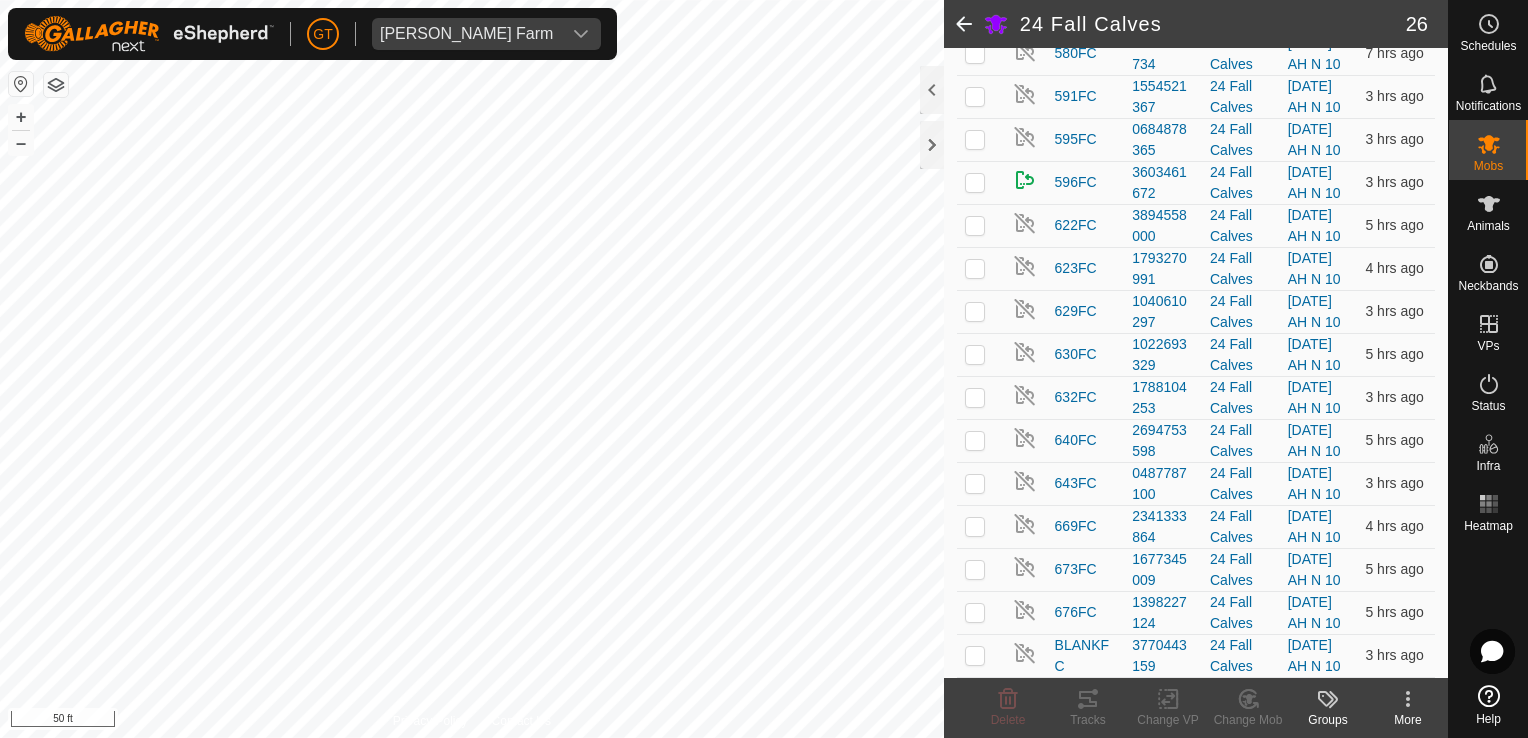 click on "GT Thoren Farm Schedules Notifications Mobs Animals Neckbands VPs Status Infra Heatmap Help 24 Fall Calves 26  DETAILS  Description  - Animals in This Mob  0 selected of 26      Animal   Neckband   Mob   VP   Last Updated   491FC   0508642132   24 Fall Calves  2025-07-14   AH N 10  4 hrs ago  511FC   2799548212   24 Fall Calves  2025-07-14   AH N 10  3 hrs ago  525FC   2658748013   24 Fall Calves  2025-07-14   AH N 10  4 hrs ago  528FC   0035770341   24 Fall Calves  2025-07-14   AH N 10  4 hrs ago  529FC   1347360538   24 Fall Calves  2025-07-14   AH N 10  3 hrs ago  532FC   2382327722   24 Fall Calves  2025-07-14   AH N 10  5 hrs ago  550FC   1335657363   24 Fall Calves  2025-07-14   AH N 10  3 hrs ago  557FC   1486644023   24 Fall Calves  2025-07-14   AH N 10  3 hrs ago  558FC   0072908641   24 Fall Calves  2025-07-14   AH N 10  3 hrs ago  559FC   2810265575   24 Fall Calves  2025-07-14   AH N 10  3 hrs ago  576FC   4016206913   24 Fall Calves  2025-07-14   AH N 10  3 hrs ago  580FC   2634424734" at bounding box center [764, 369] 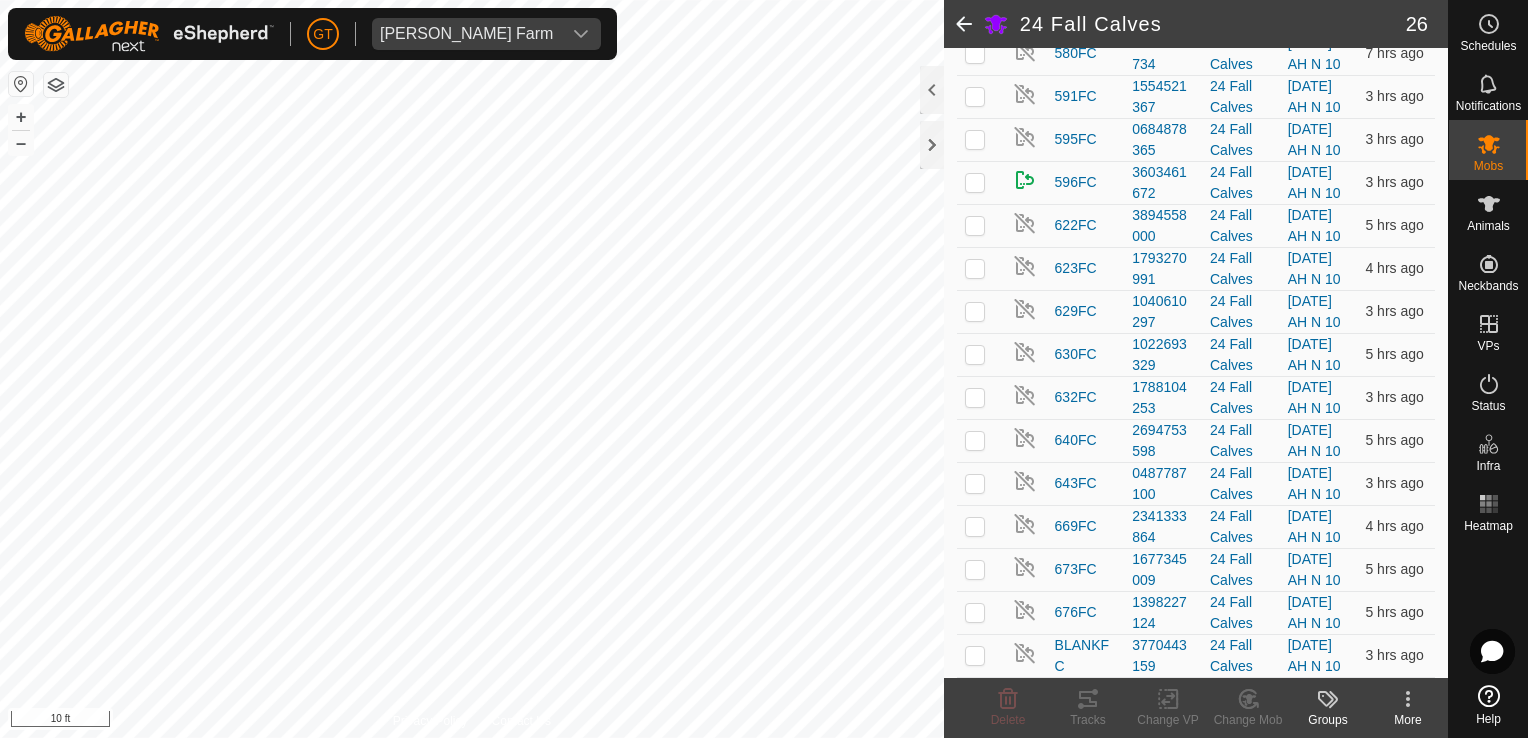 click on "GT Thoren Farm Schedules Notifications Mobs Animals Neckbands VPs Status Infra Heatmap Help 24 Fall Calves 26  DETAILS  Description  - Animals in This Mob  0 selected of 26      Animal   Neckband   Mob   VP   Last Updated   491FC   0508642132   24 Fall Calves  2025-07-14   AH N 10  4 hrs ago  511FC   2799548212   24 Fall Calves  2025-07-14   AH N 10  3 hrs ago  525FC   2658748013   24 Fall Calves  2025-07-14   AH N 10  4 hrs ago  528FC   0035770341   24 Fall Calves  2025-07-14   AH N 10  4 hrs ago  529FC   1347360538   24 Fall Calves  2025-07-14   AH N 10  3 hrs ago  532FC   2382327722   24 Fall Calves  2025-07-14   AH N 10  5 hrs ago  550FC   1335657363   24 Fall Calves  2025-07-14   AH N 10  3 hrs ago  557FC   1486644023   24 Fall Calves  2025-07-14   AH N 10  3 hrs ago  558FC   0072908641   24 Fall Calves  2025-07-14   AH N 10  3 hrs ago  559FC   2810265575   24 Fall Calves  2025-07-14   AH N 10  3 hrs ago  576FC   4016206913   24 Fall Calves  2025-07-14   AH N 10  3 hrs ago  580FC   2634424734" at bounding box center [764, 369] 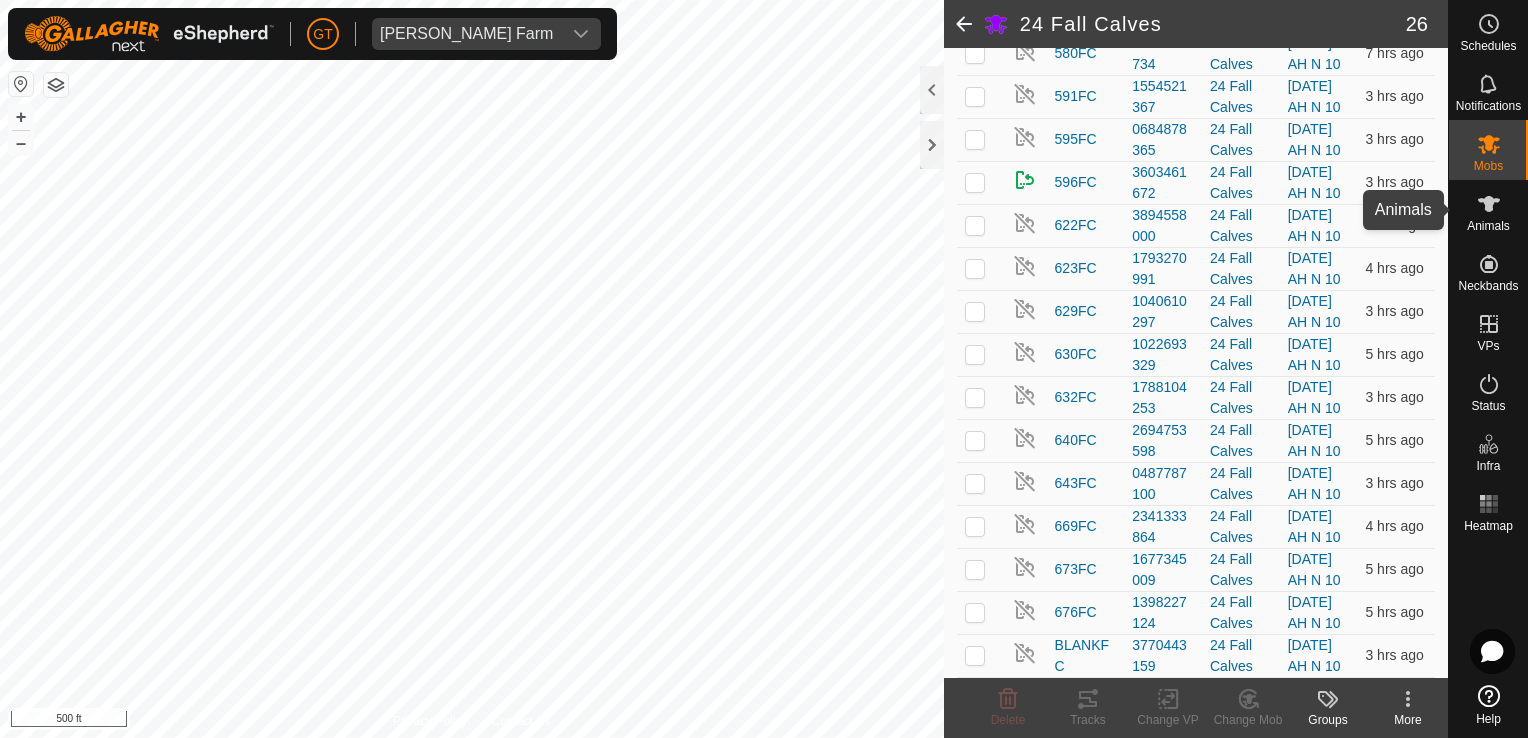 click 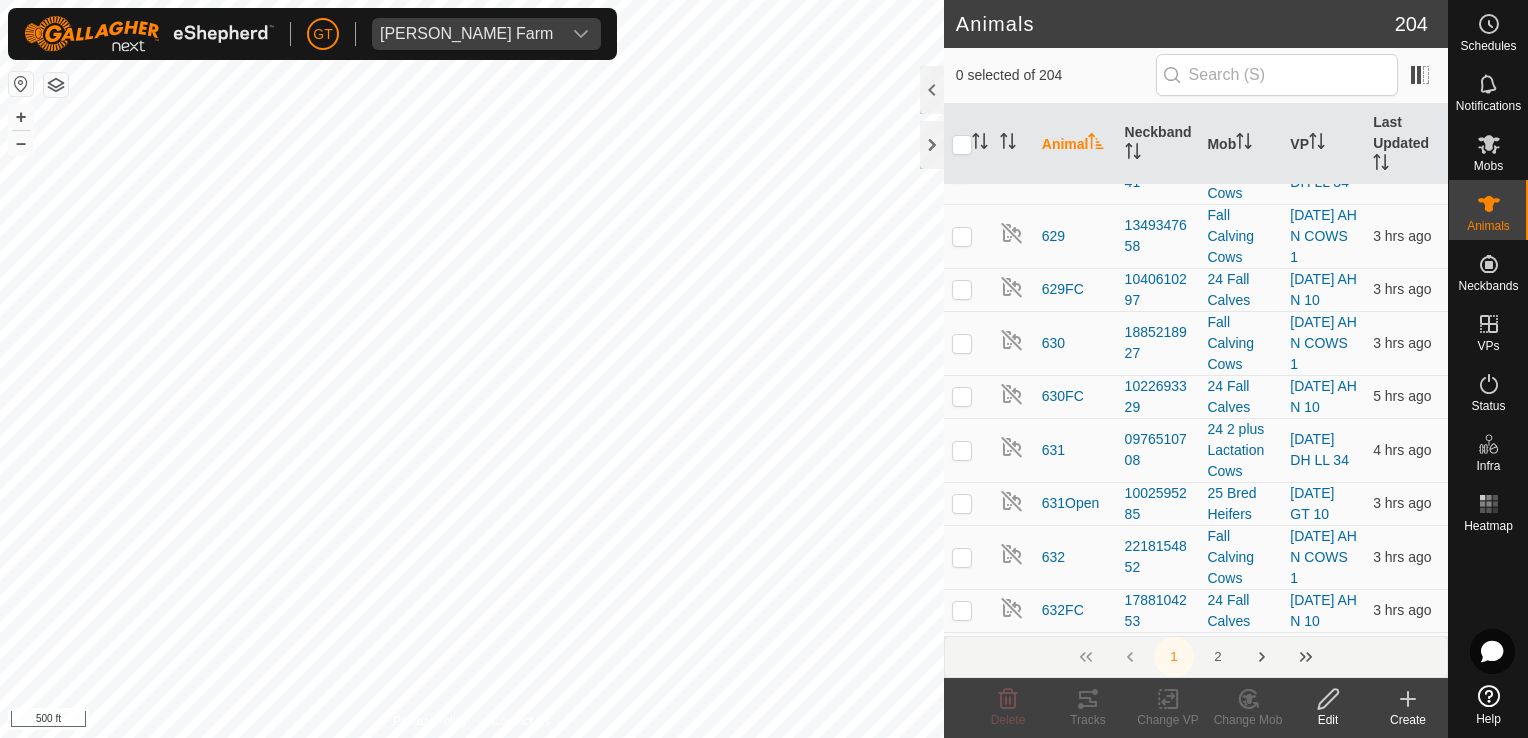 scroll, scrollTop: 6000, scrollLeft: 0, axis: vertical 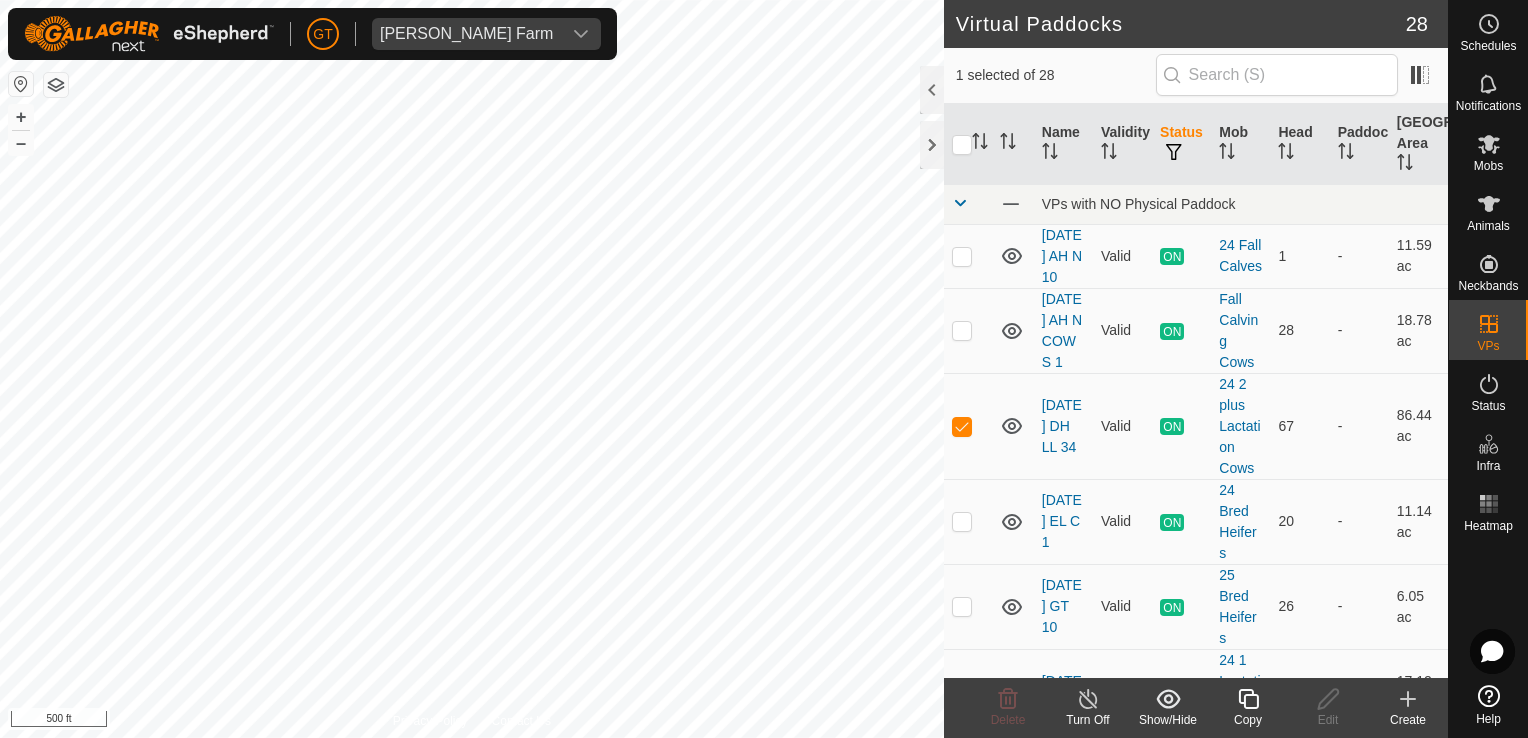 checkbox on "false" 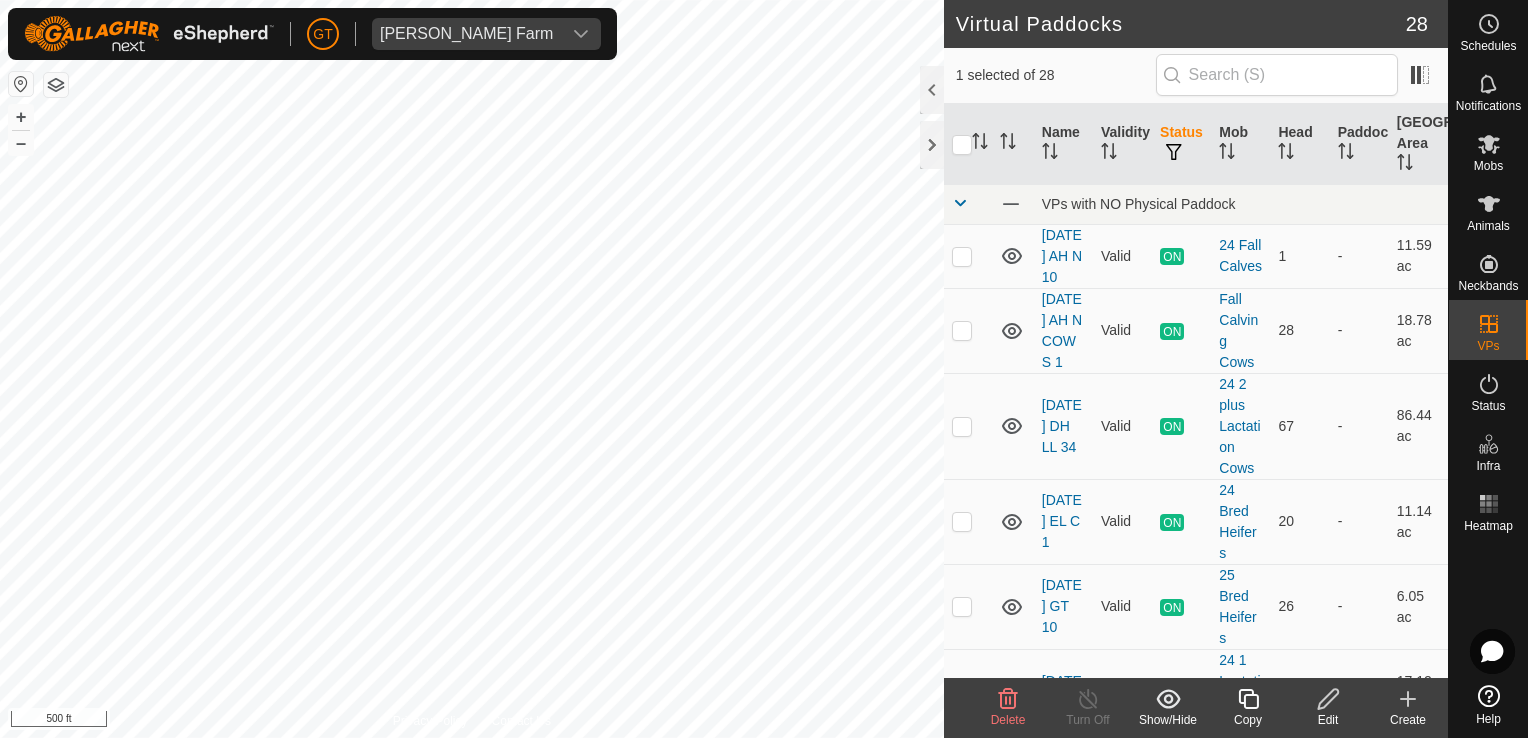click 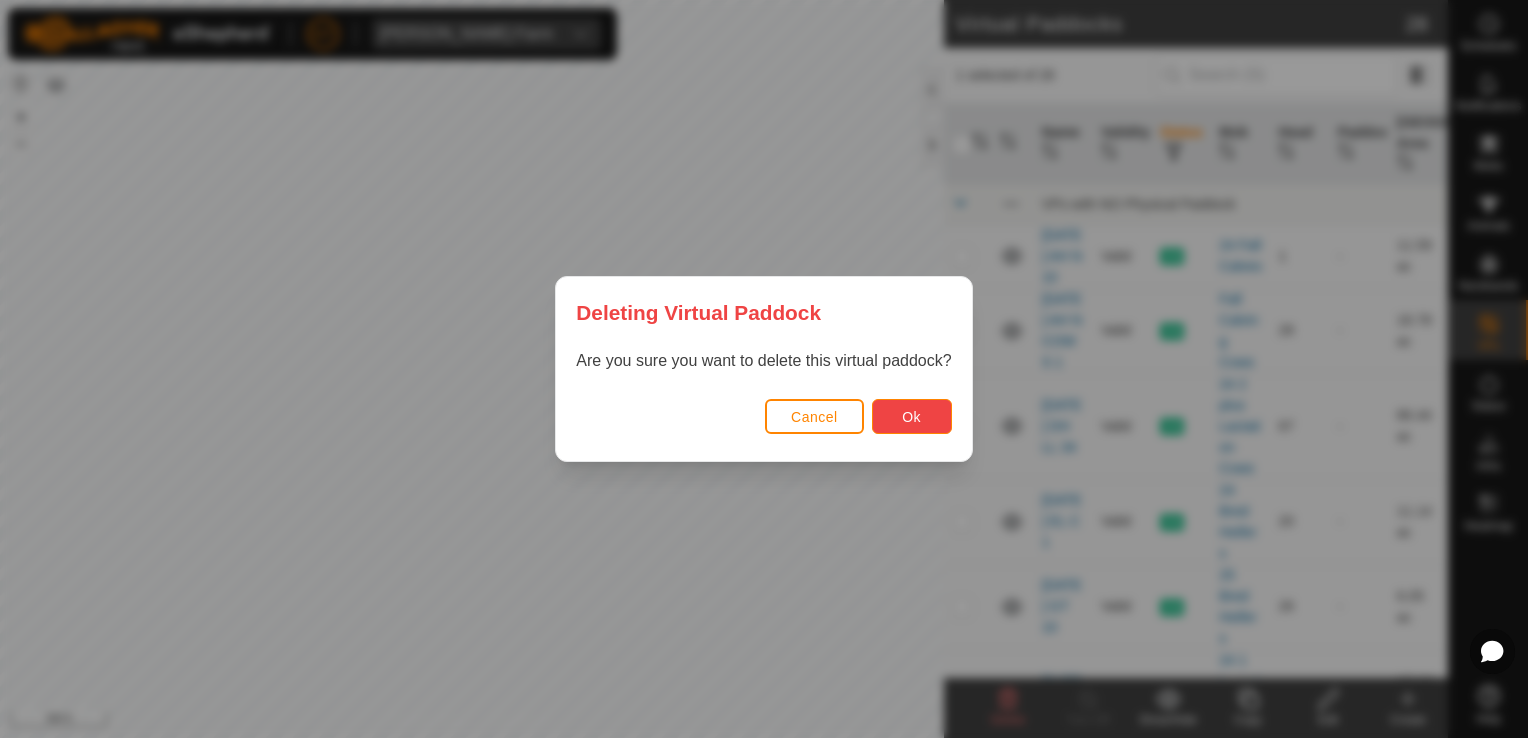 click on "Ok" at bounding box center [912, 416] 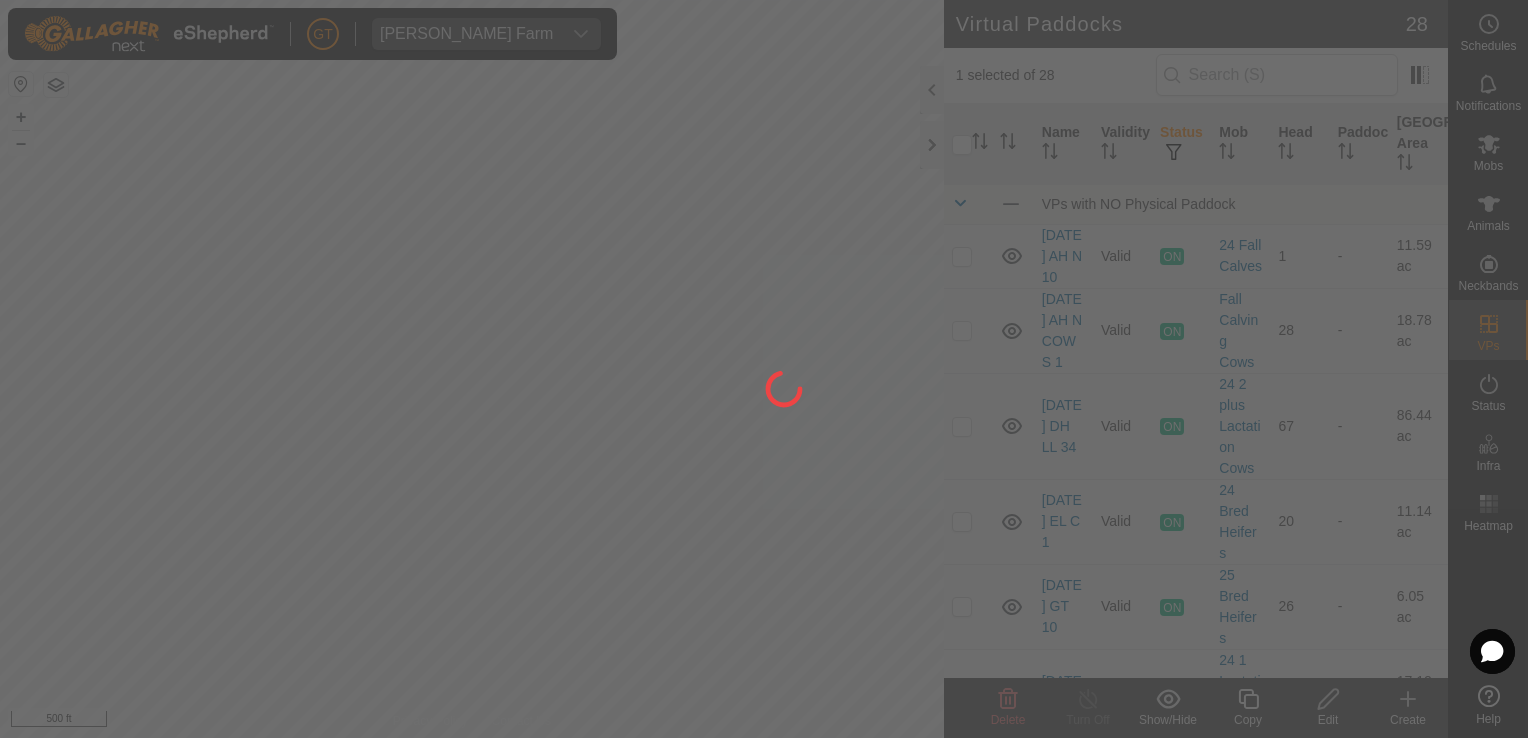 checkbox on "false" 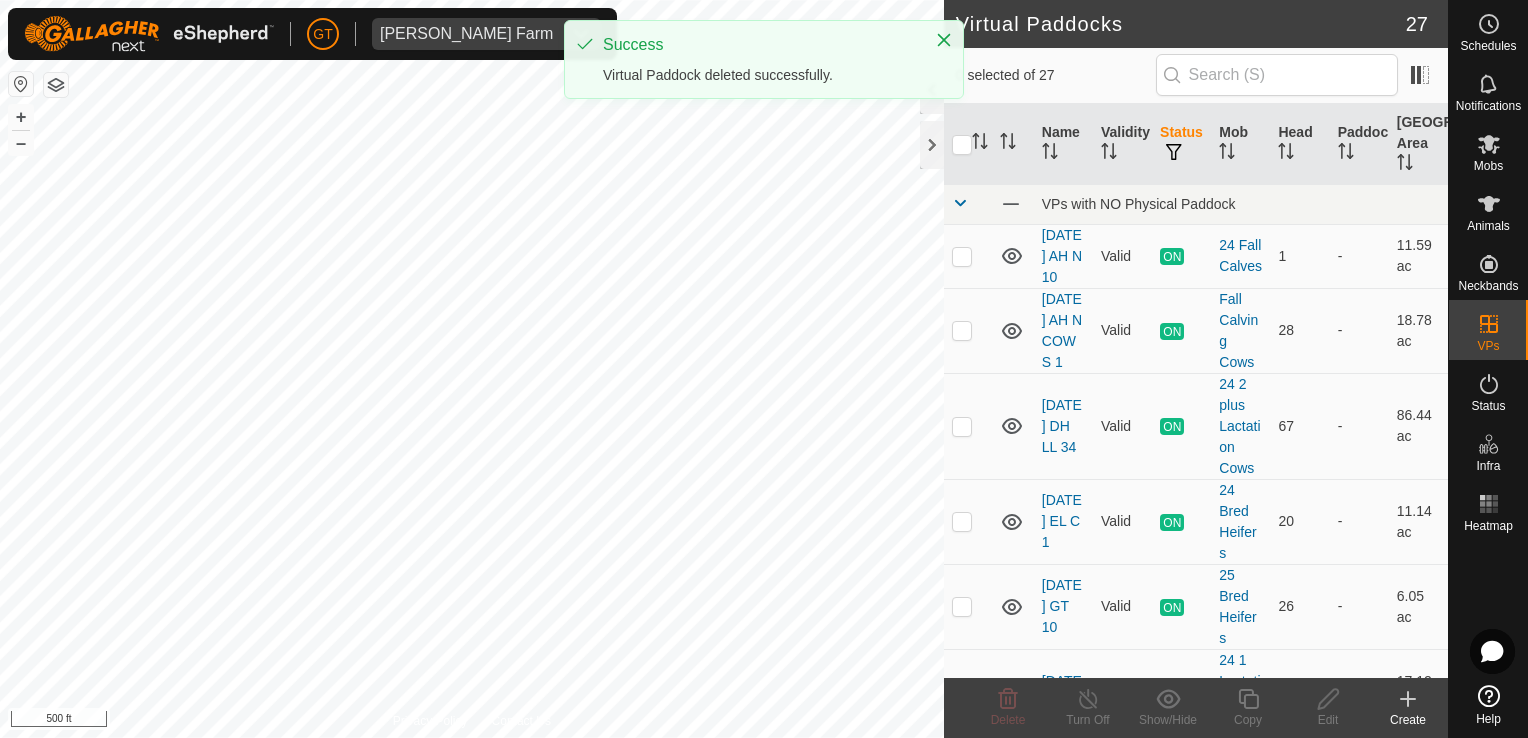 checkbox on "true" 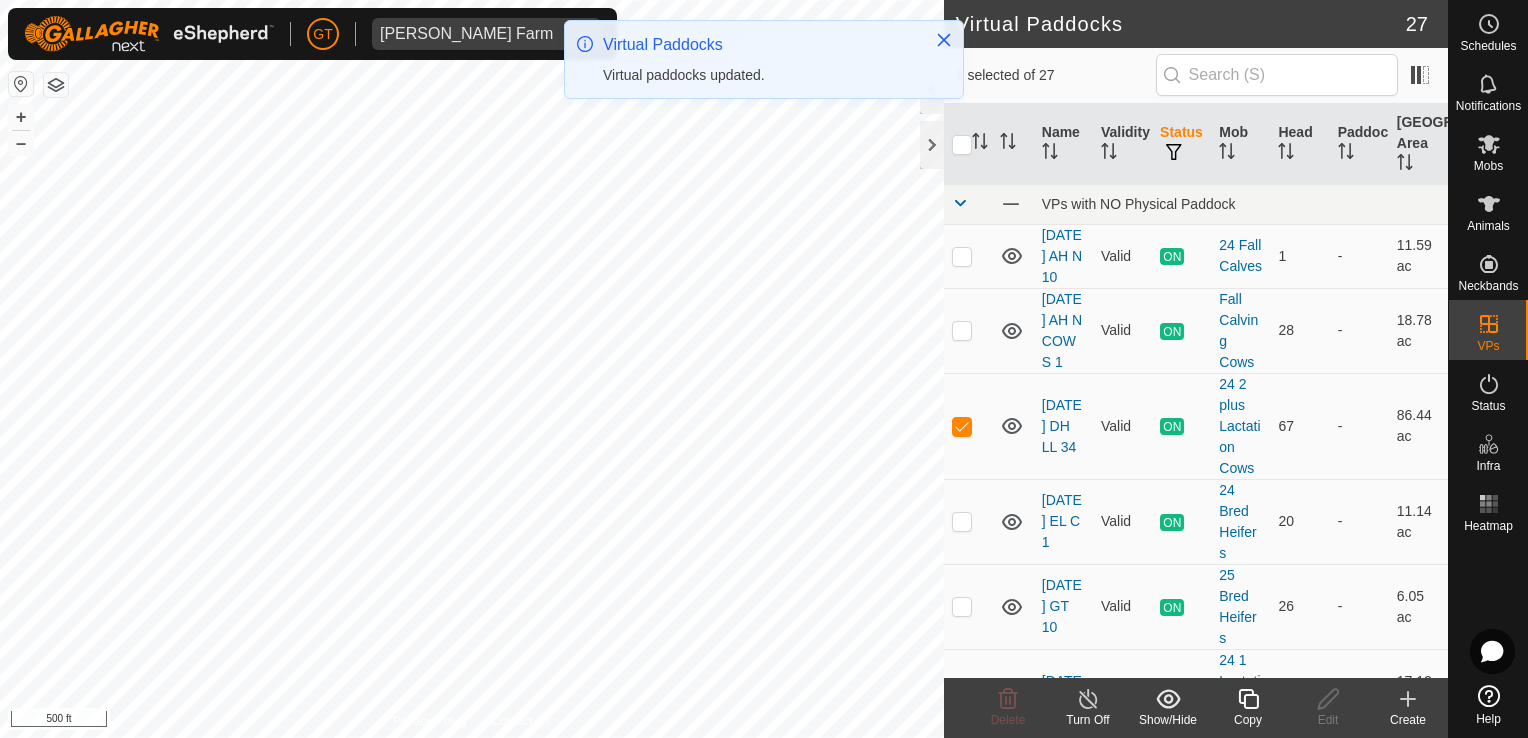 checkbox on "false" 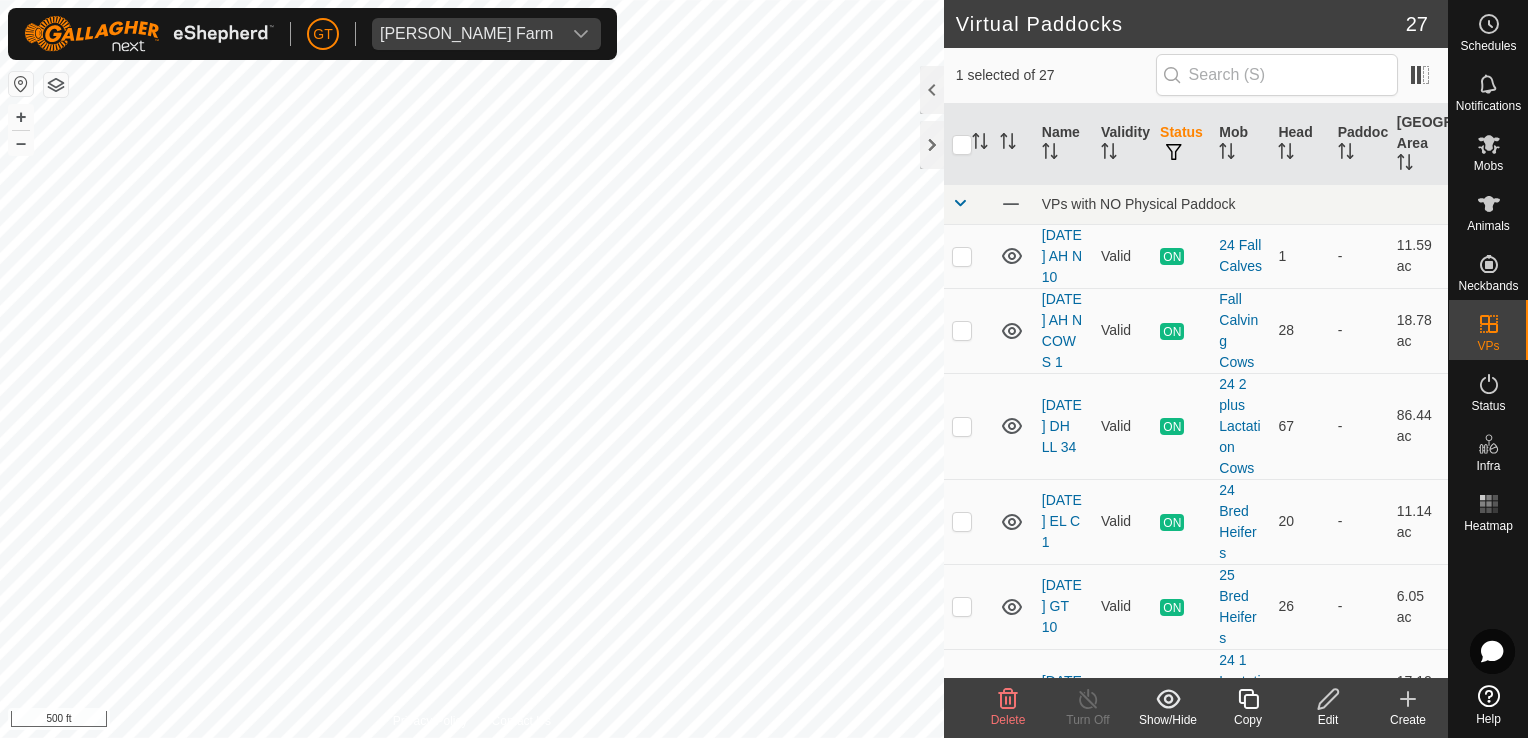click 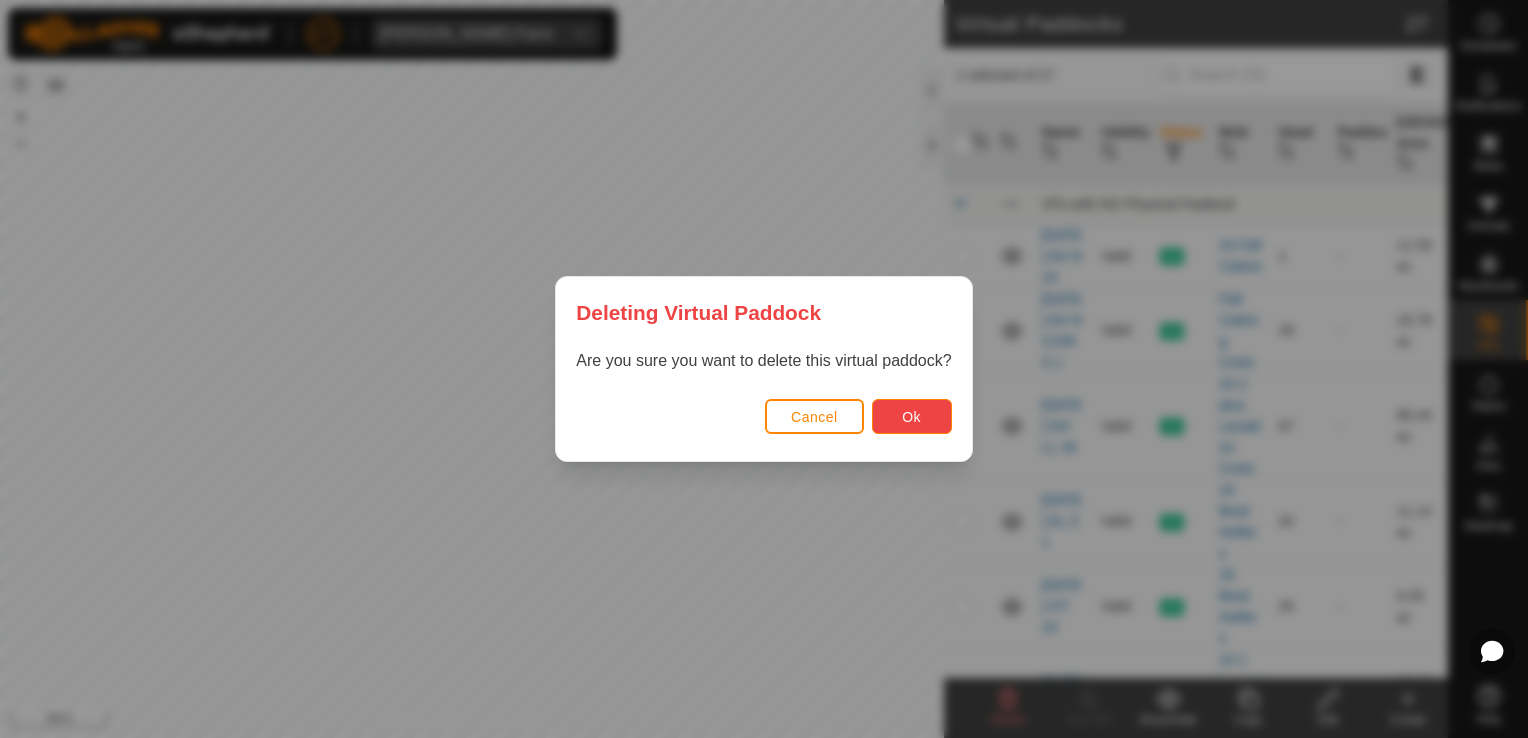 click on "Ok" at bounding box center (911, 417) 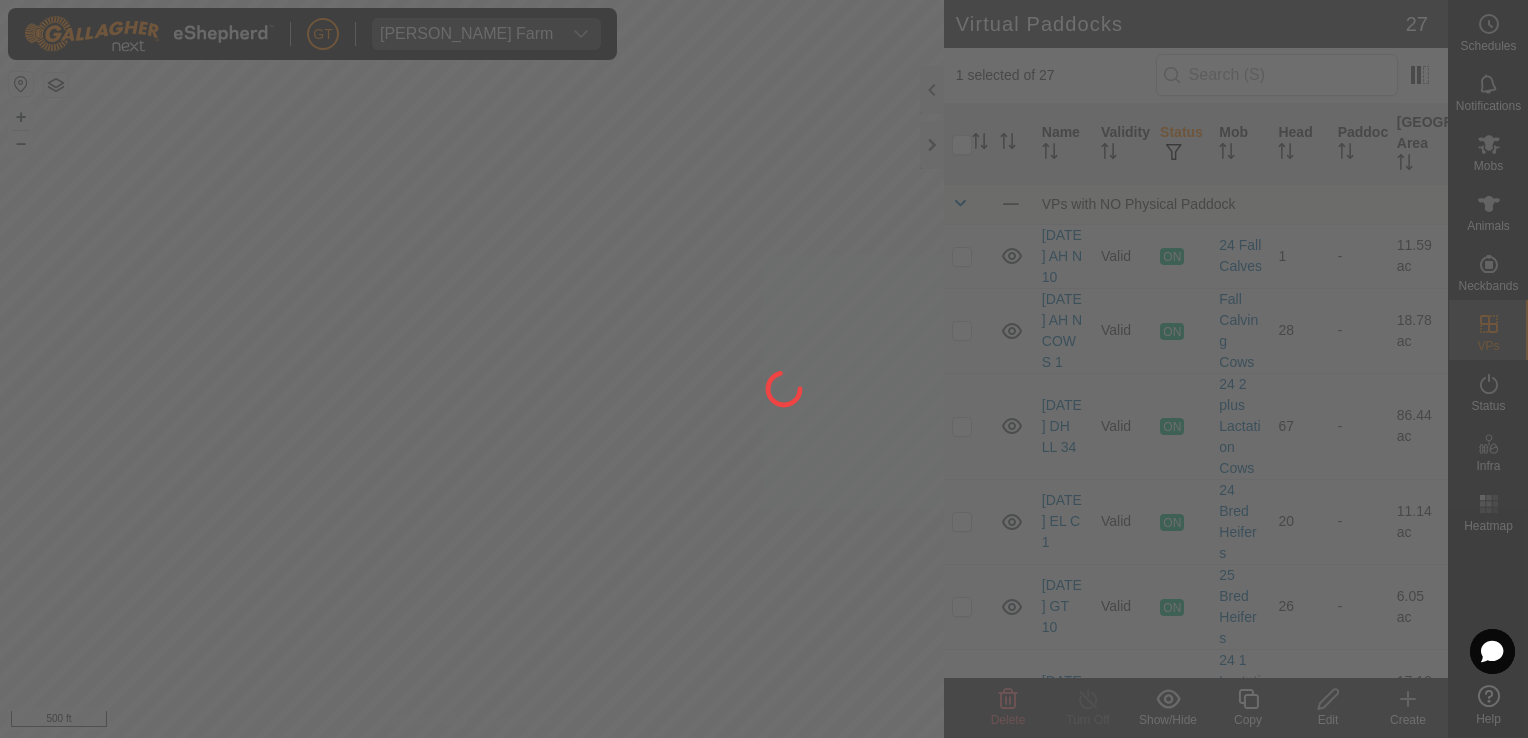 checkbox on "false" 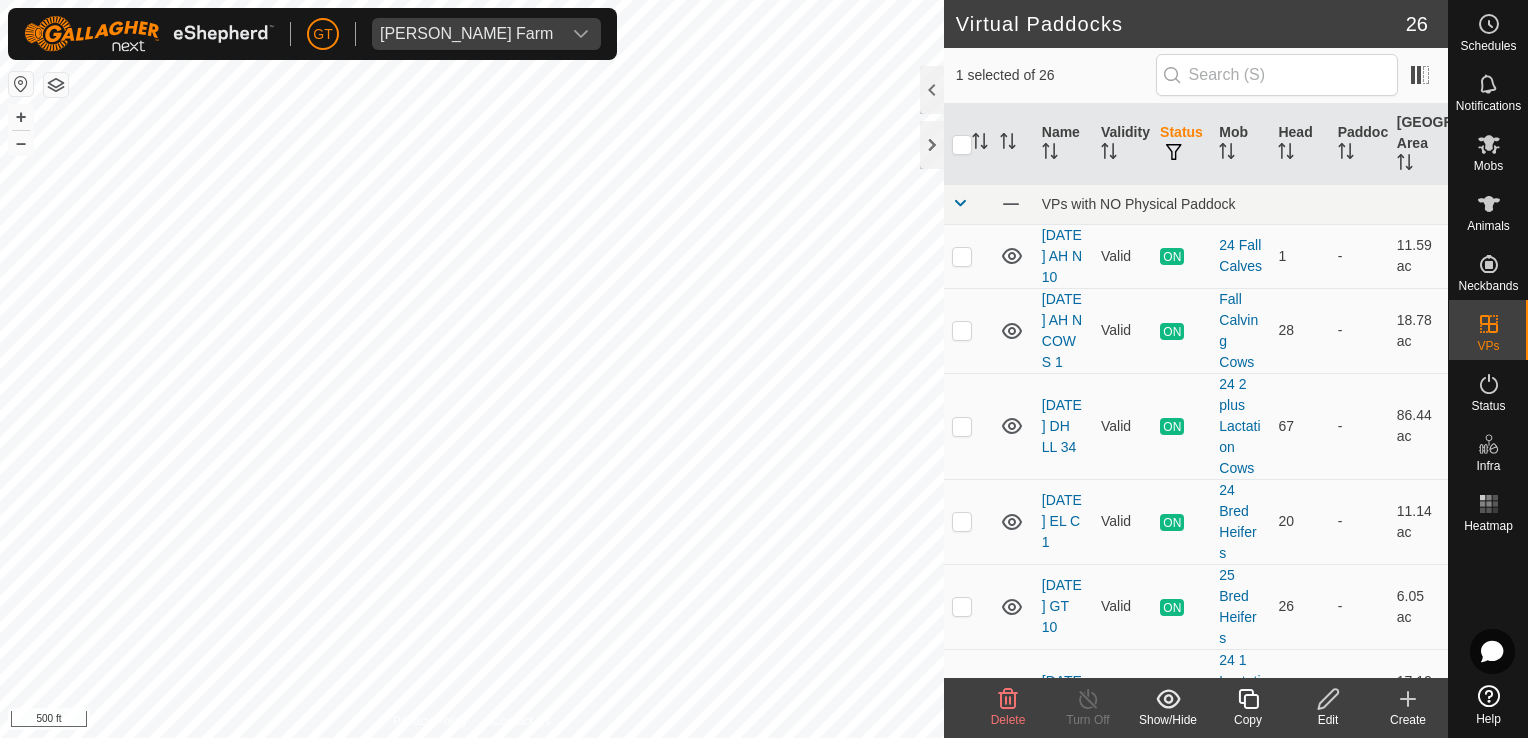 click 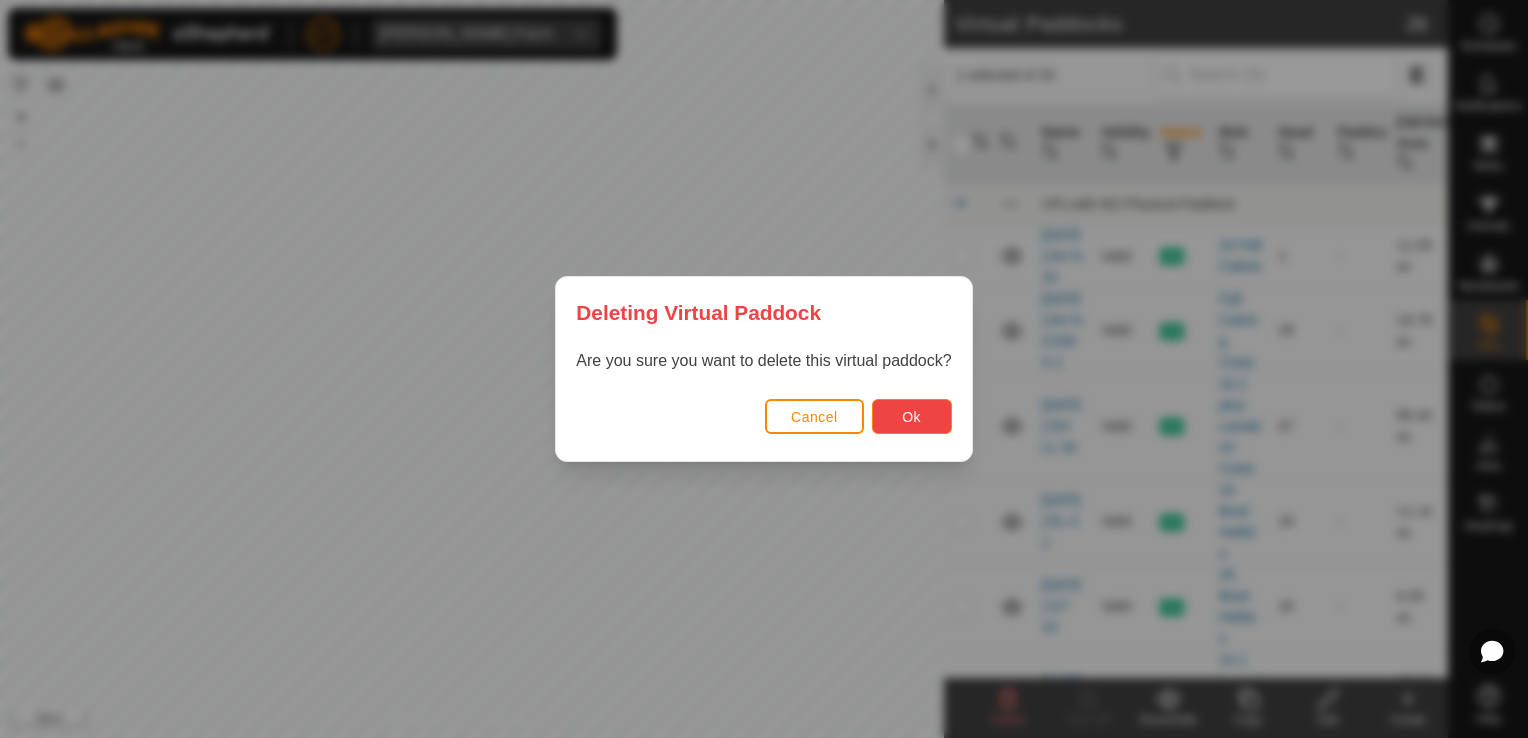 click on "Ok" at bounding box center [912, 416] 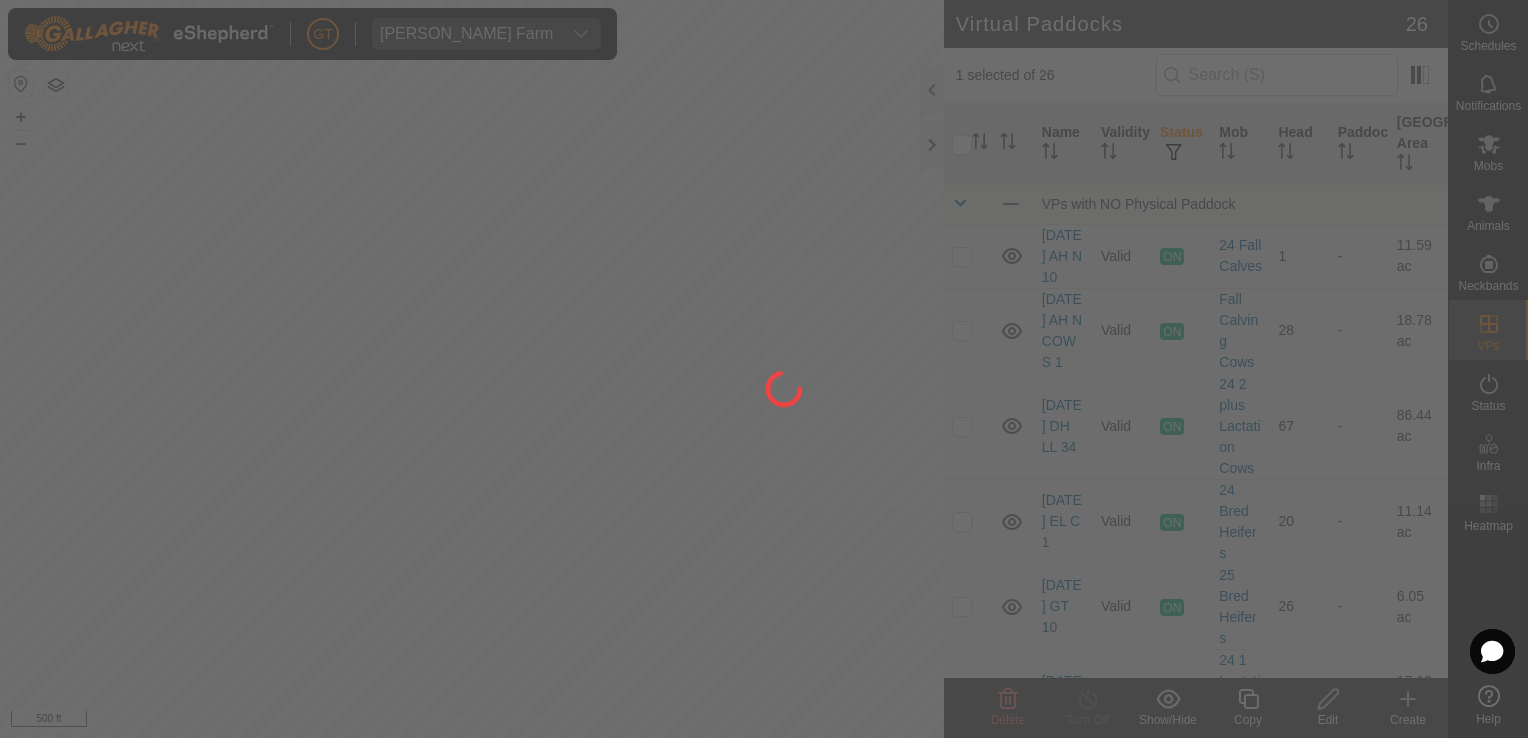 checkbox on "false" 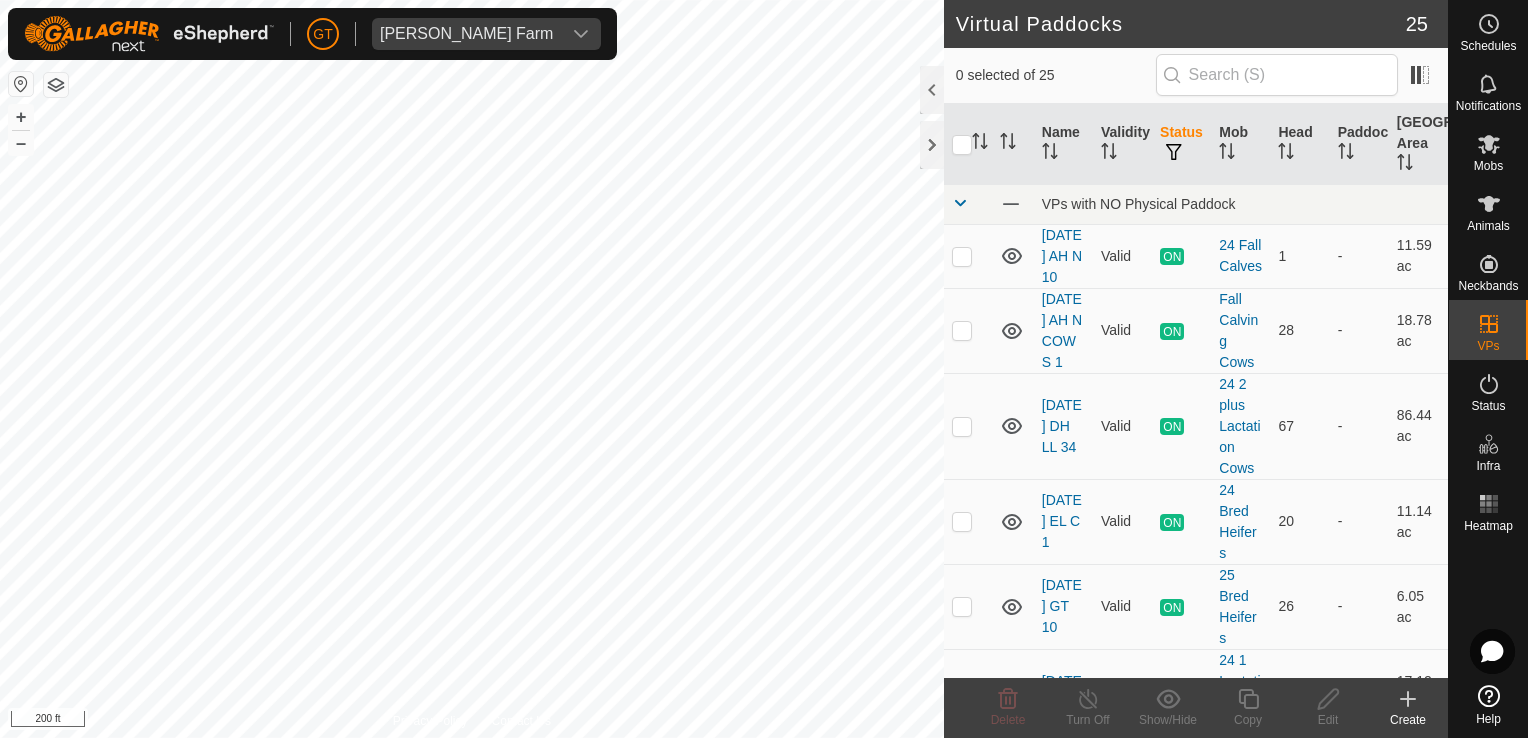 checkbox on "true" 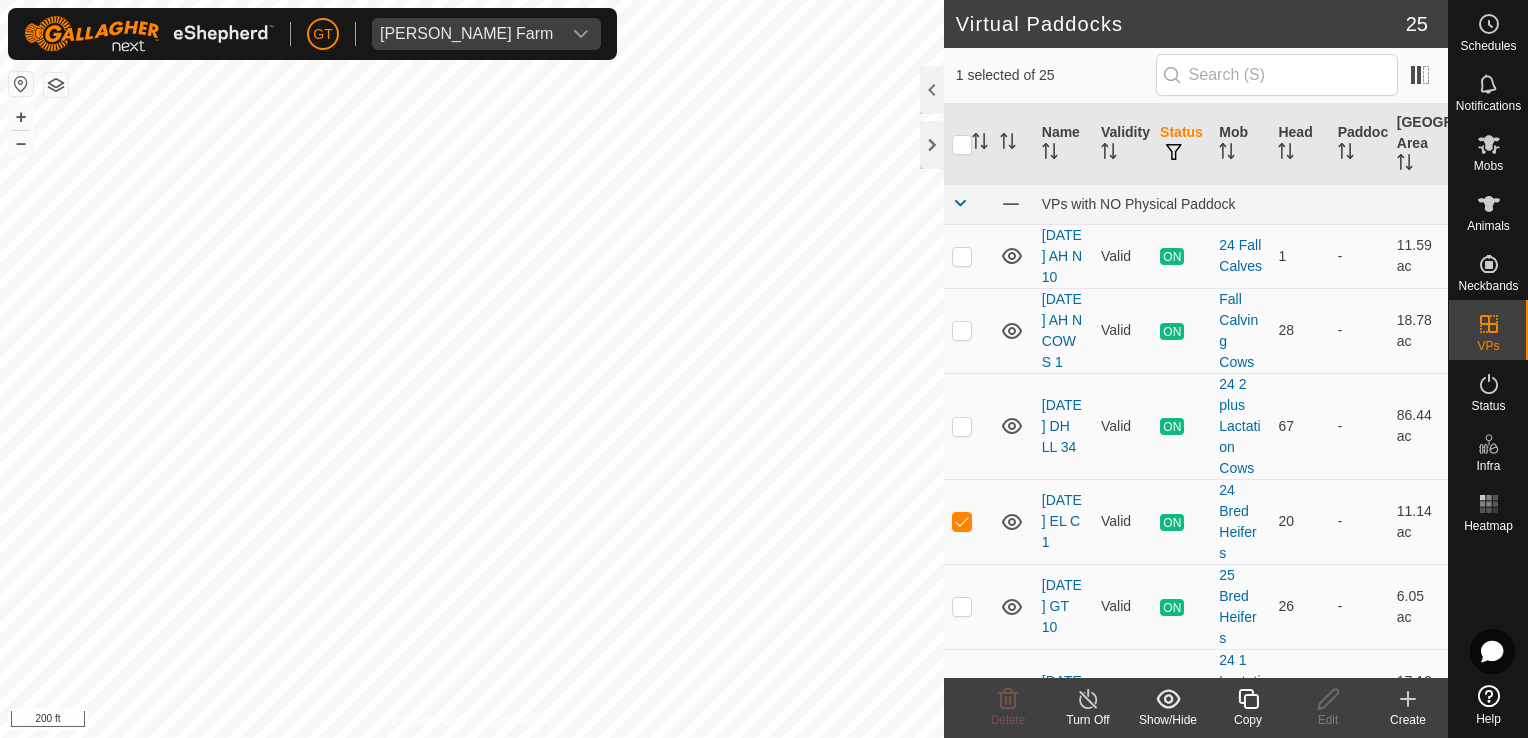 click 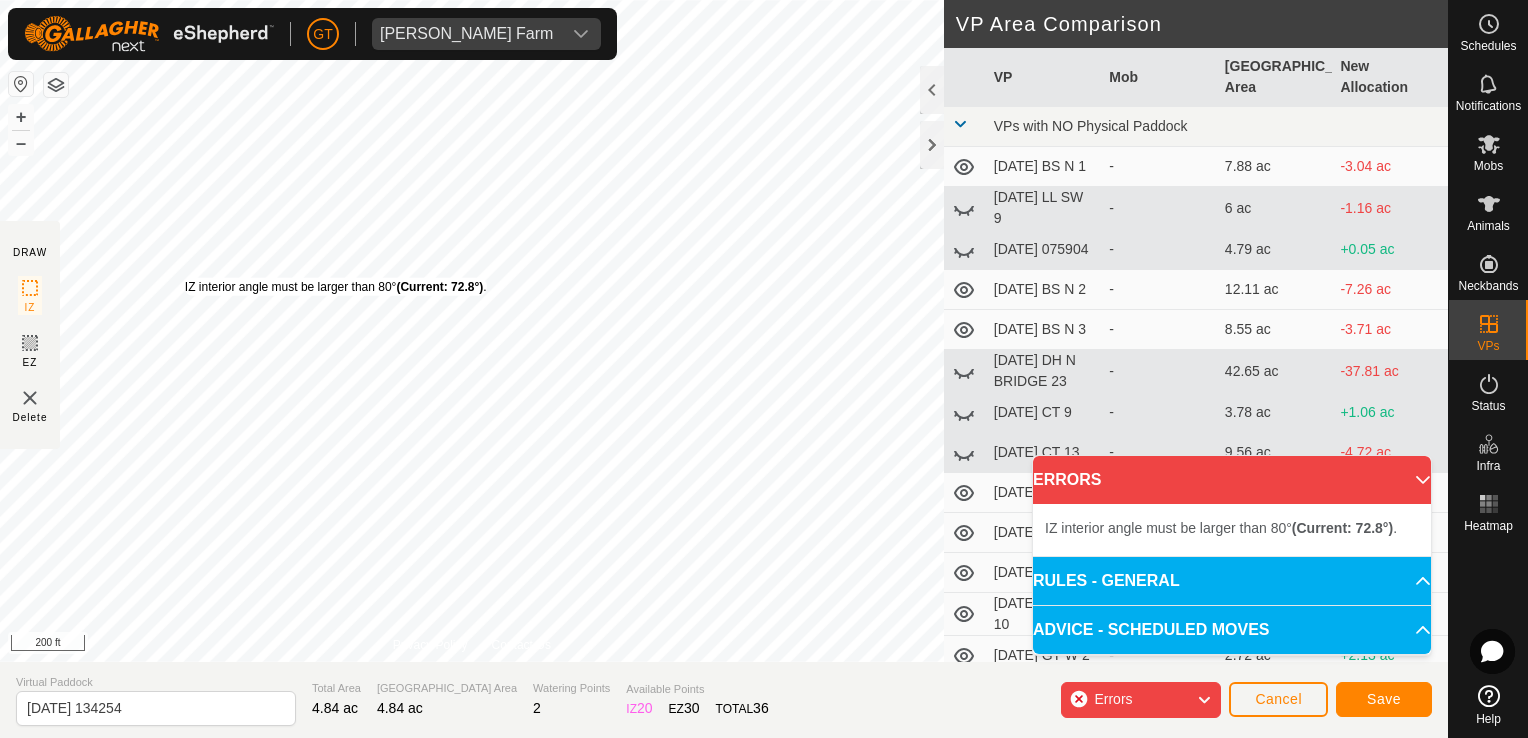 click on "IZ interior angle must be larger than 80°  (Current: 72.8°) . + – ⇧ i 200 ft" at bounding box center (472, 331) 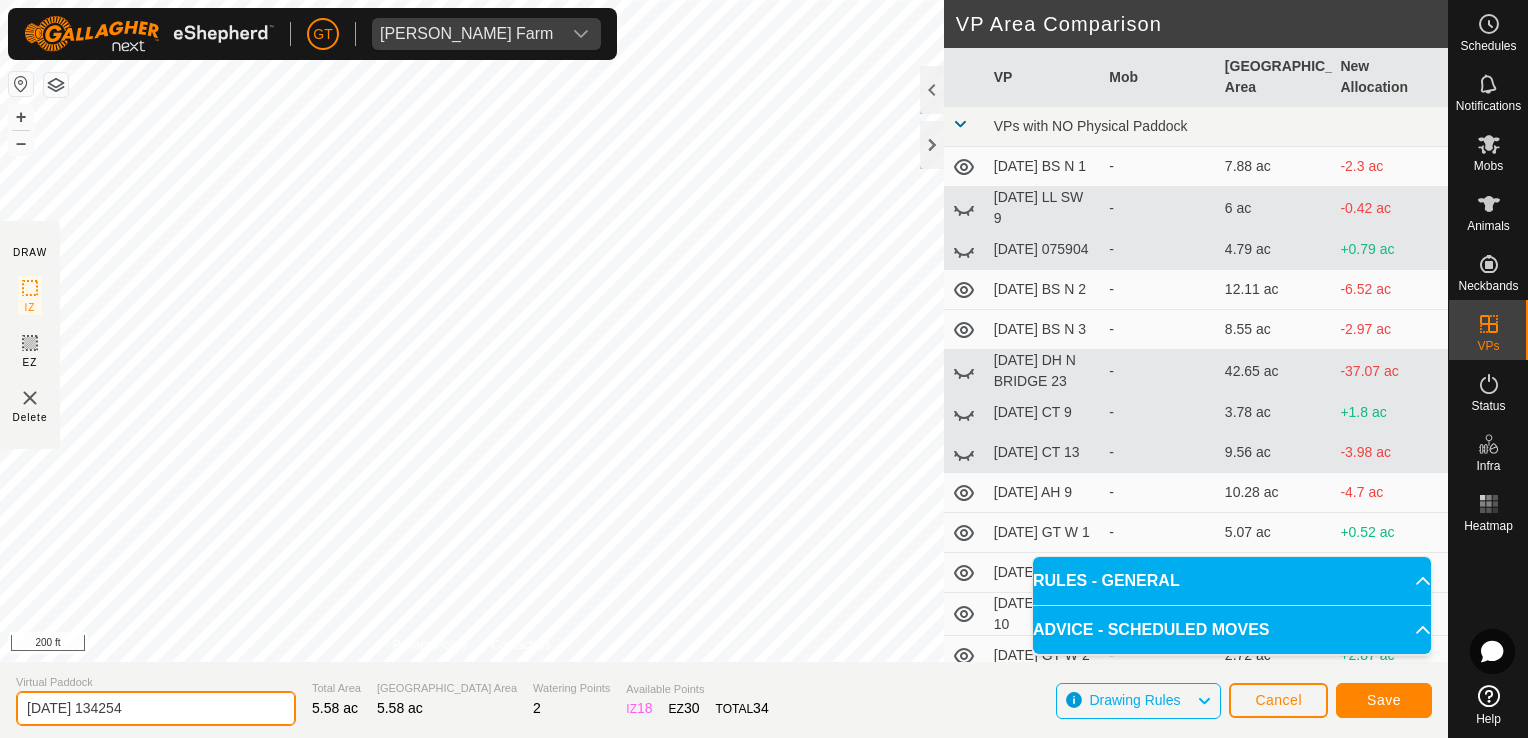 click on "[DATE] 134254" 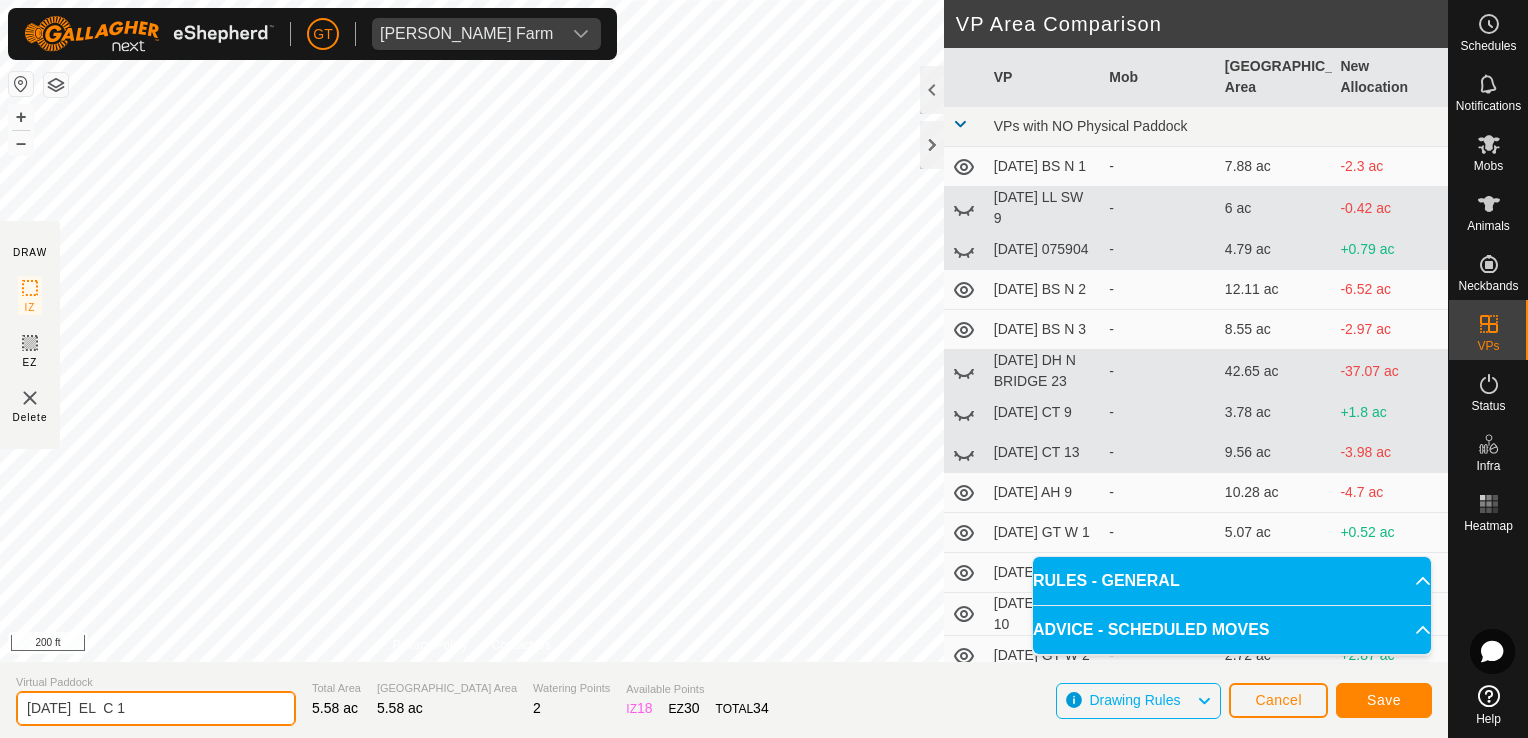 type on "[DATE]  EL  C 1" 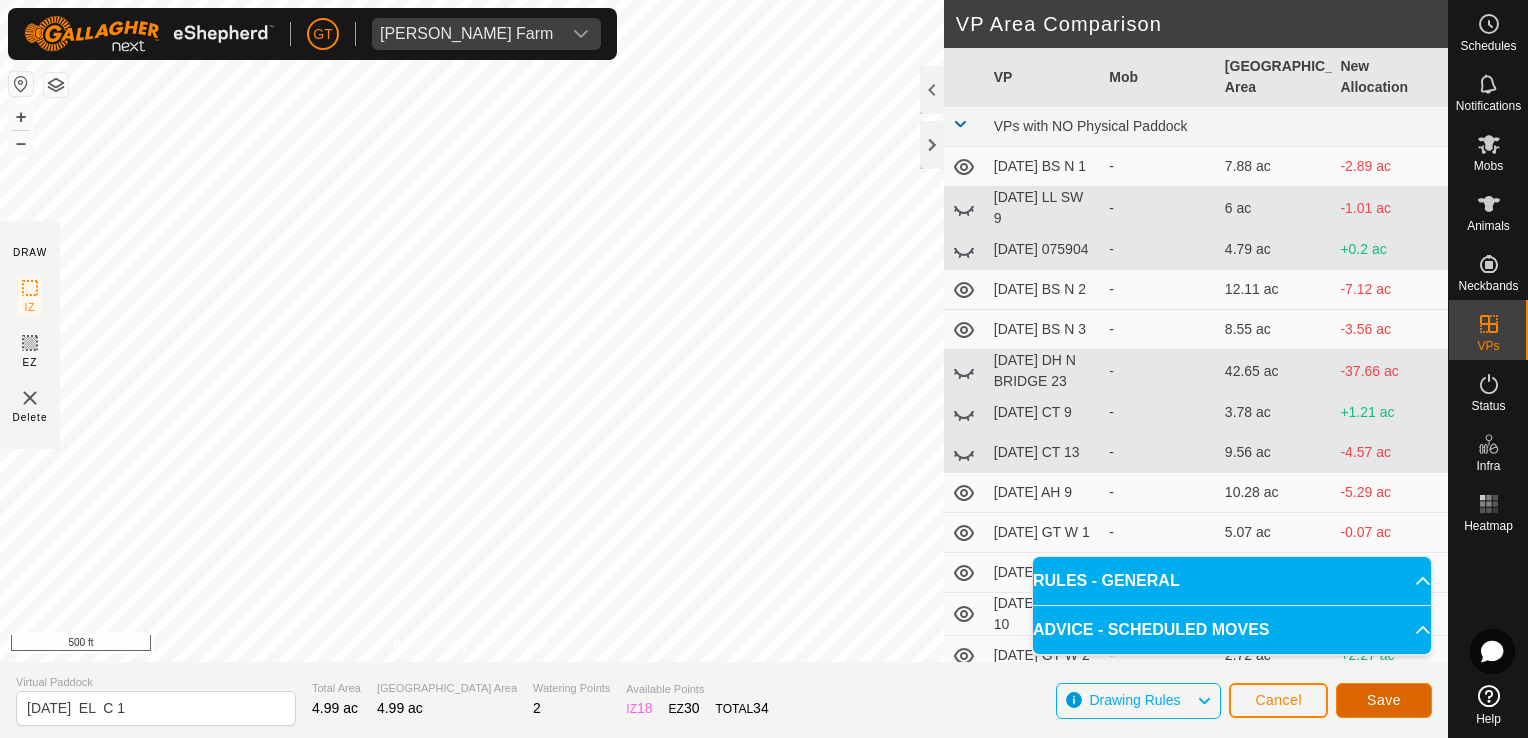 click on "Save" 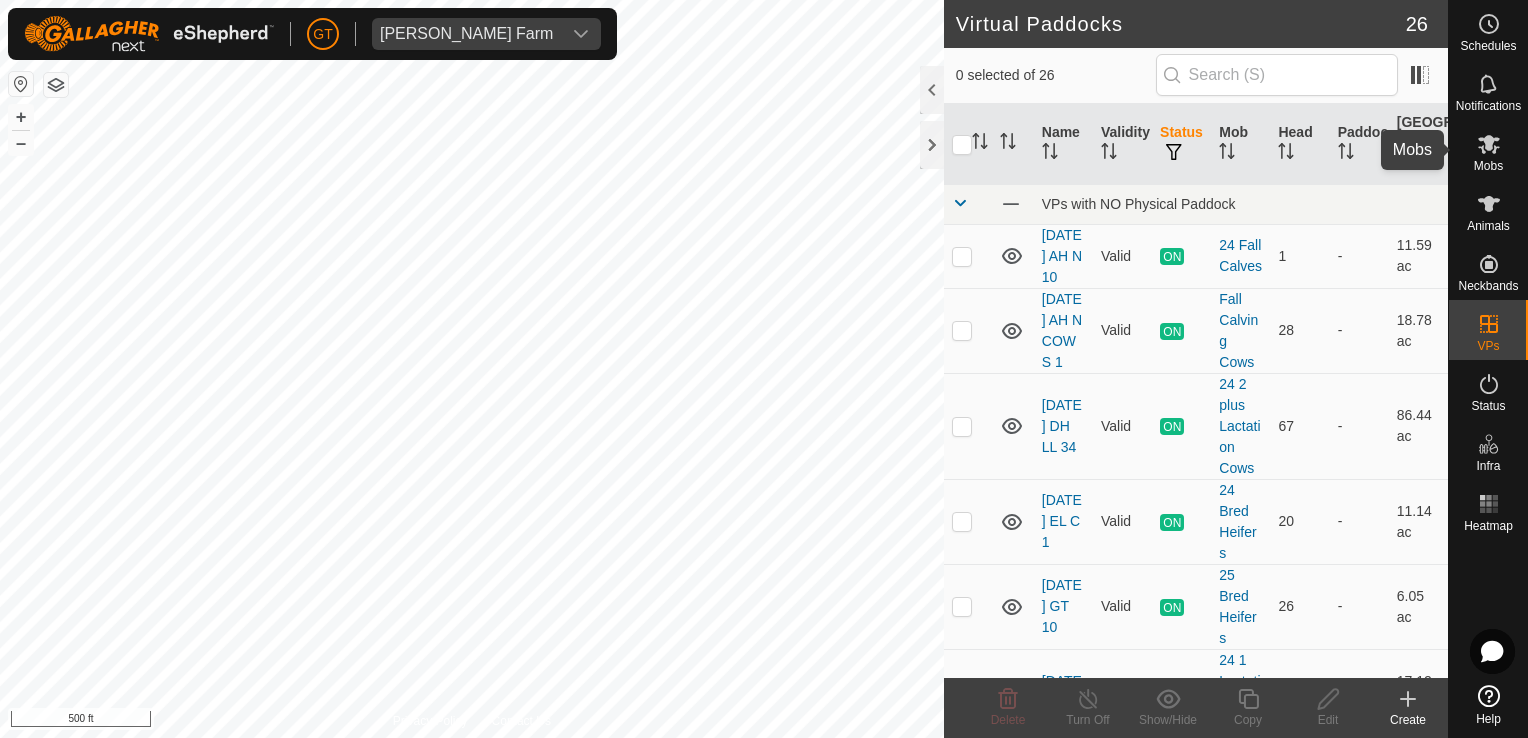 click 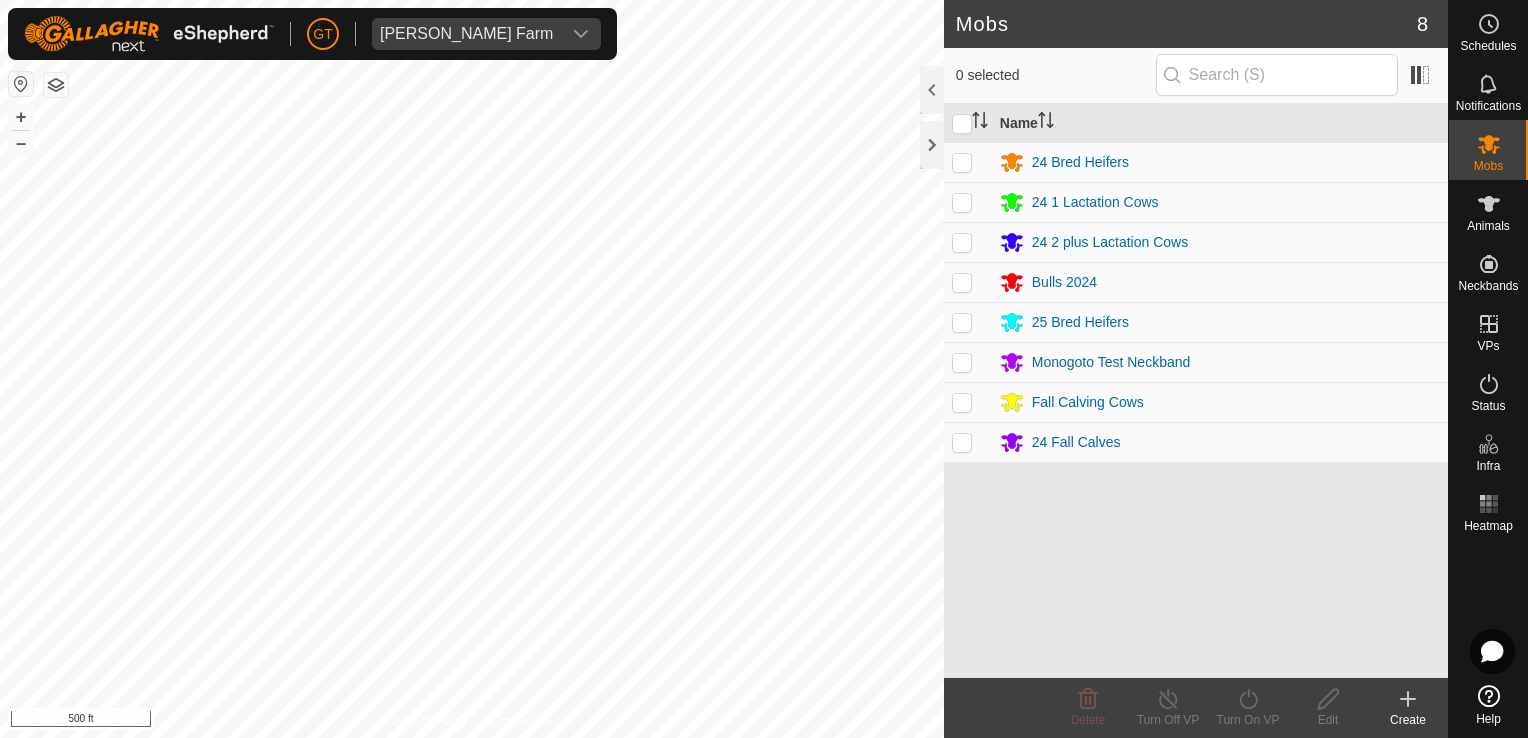 click at bounding box center [962, 162] 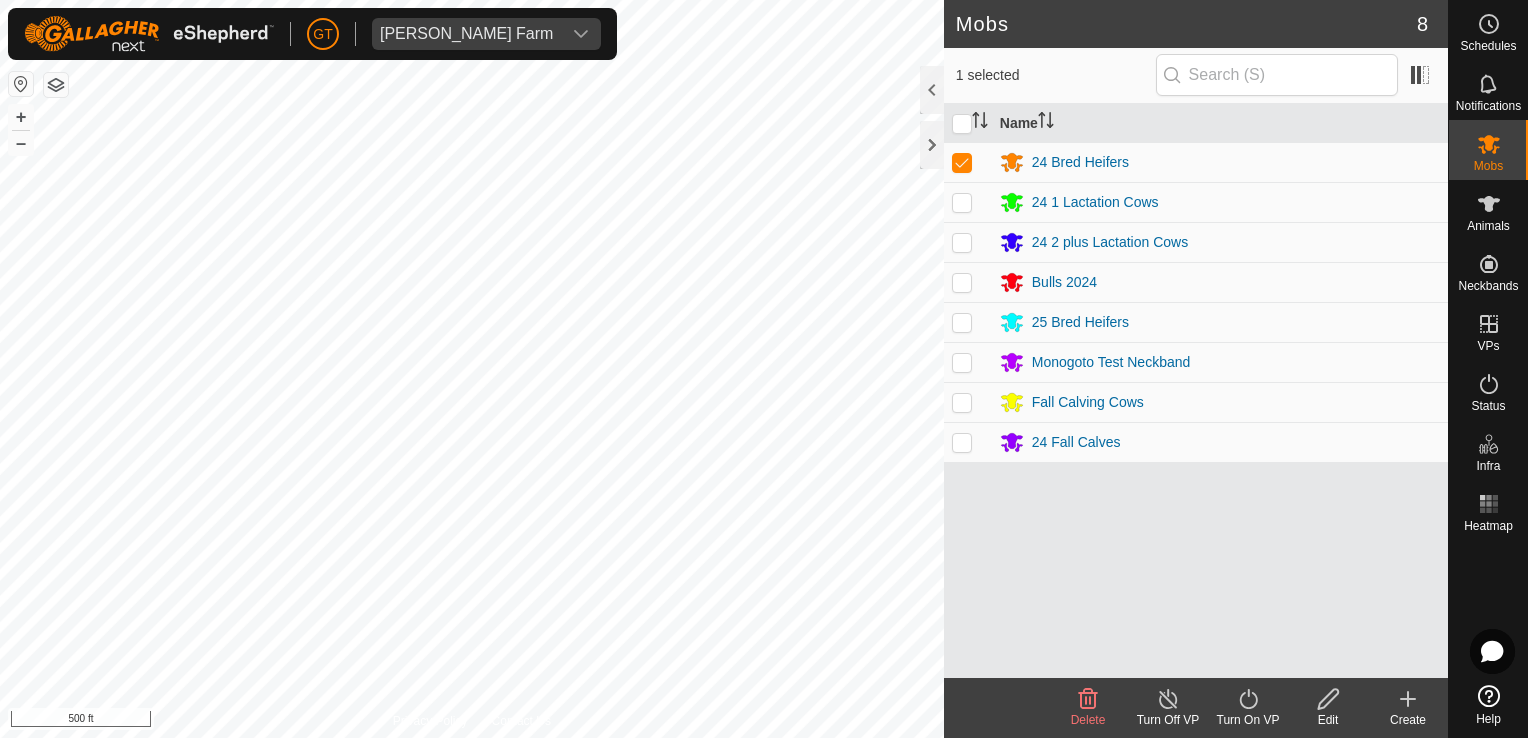 click 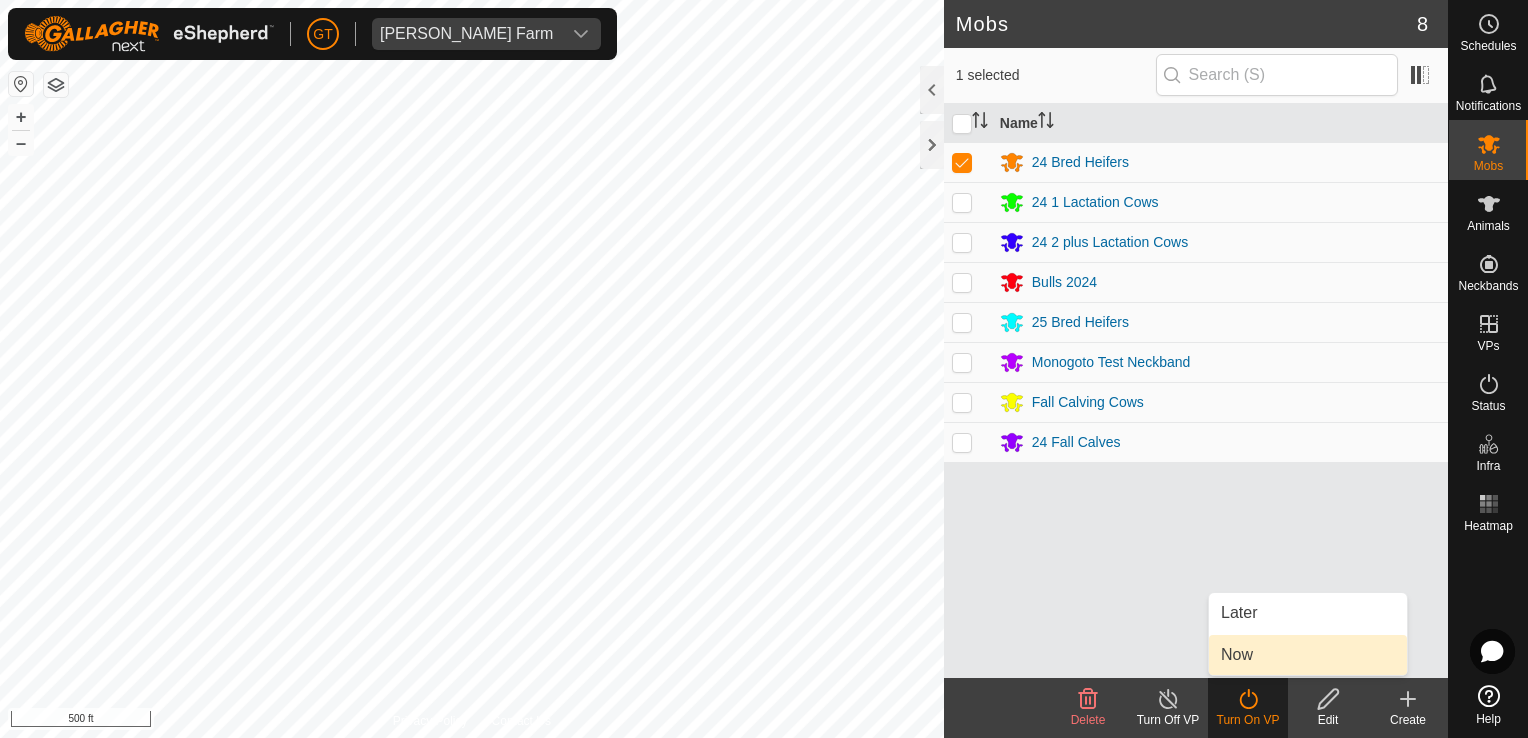 click on "Now" at bounding box center [1308, 655] 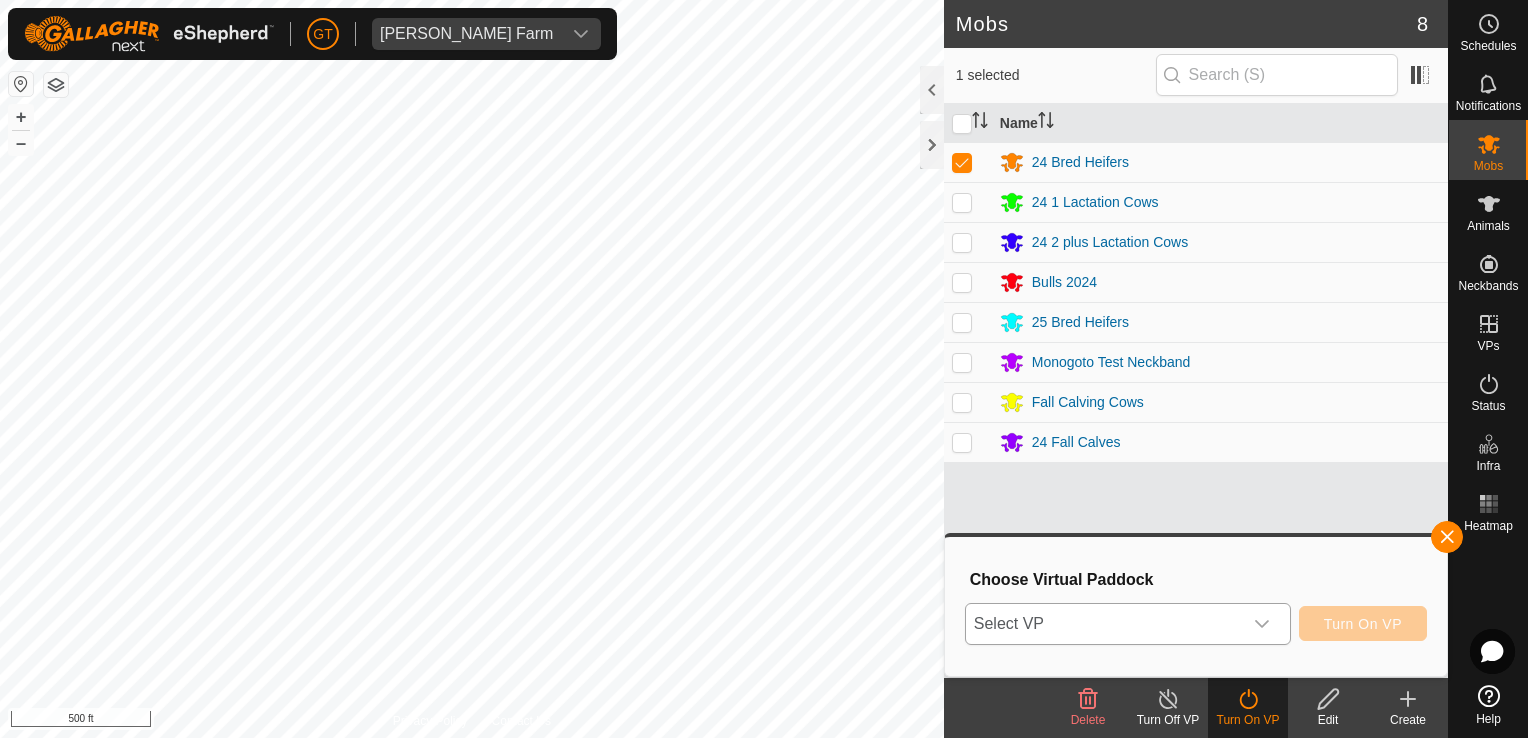 click 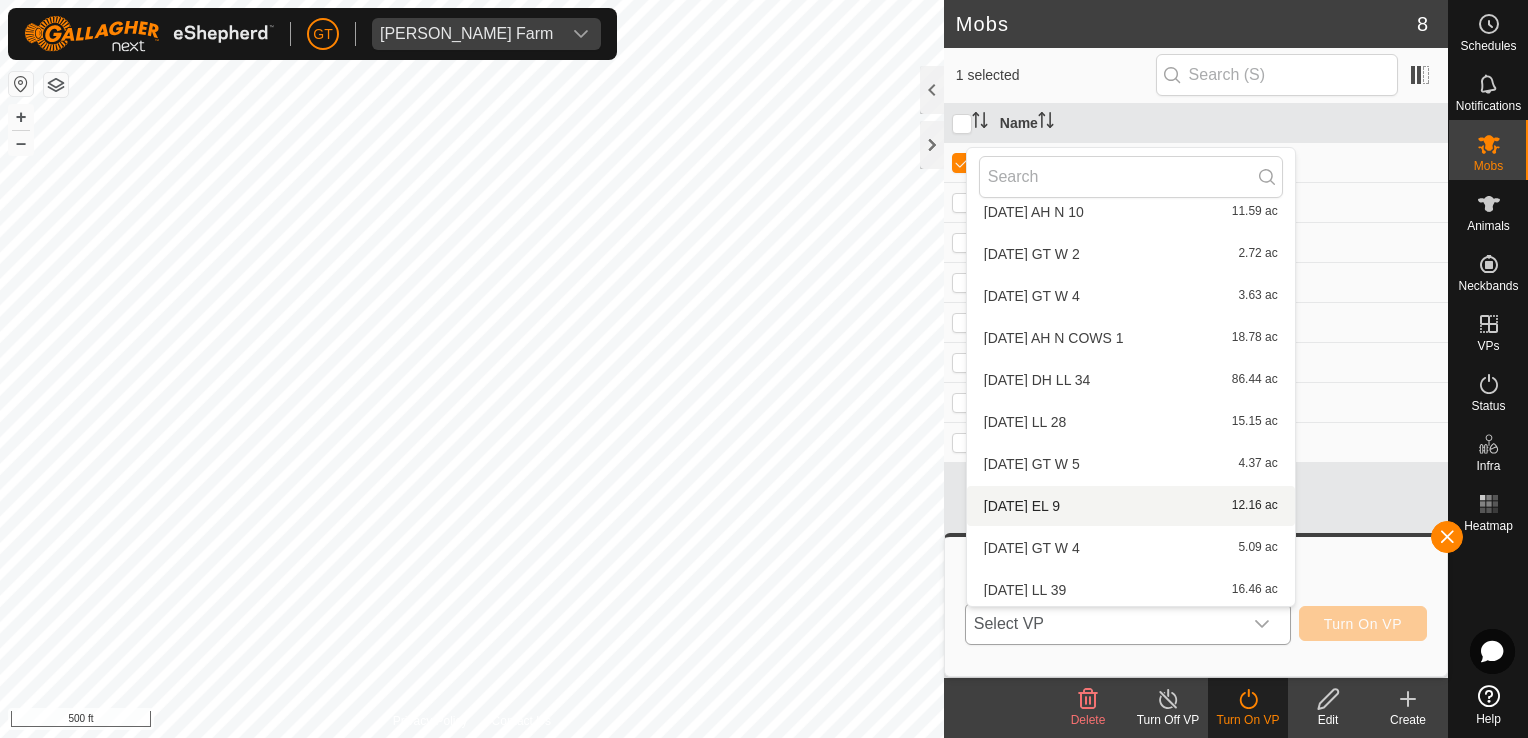scroll, scrollTop: 736, scrollLeft: 0, axis: vertical 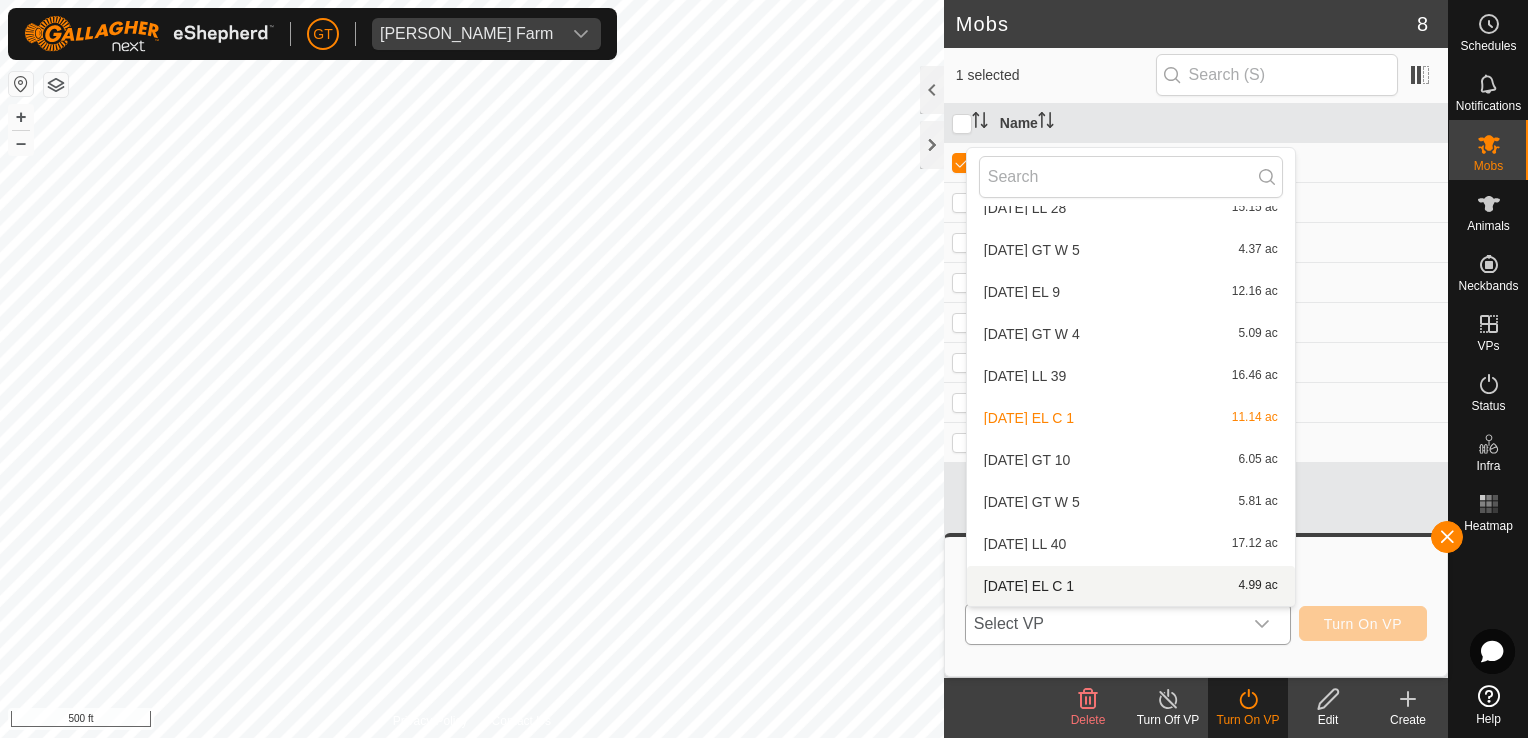 click on "[DATE]  EL  C 1  4.99 ac" at bounding box center (1131, 586) 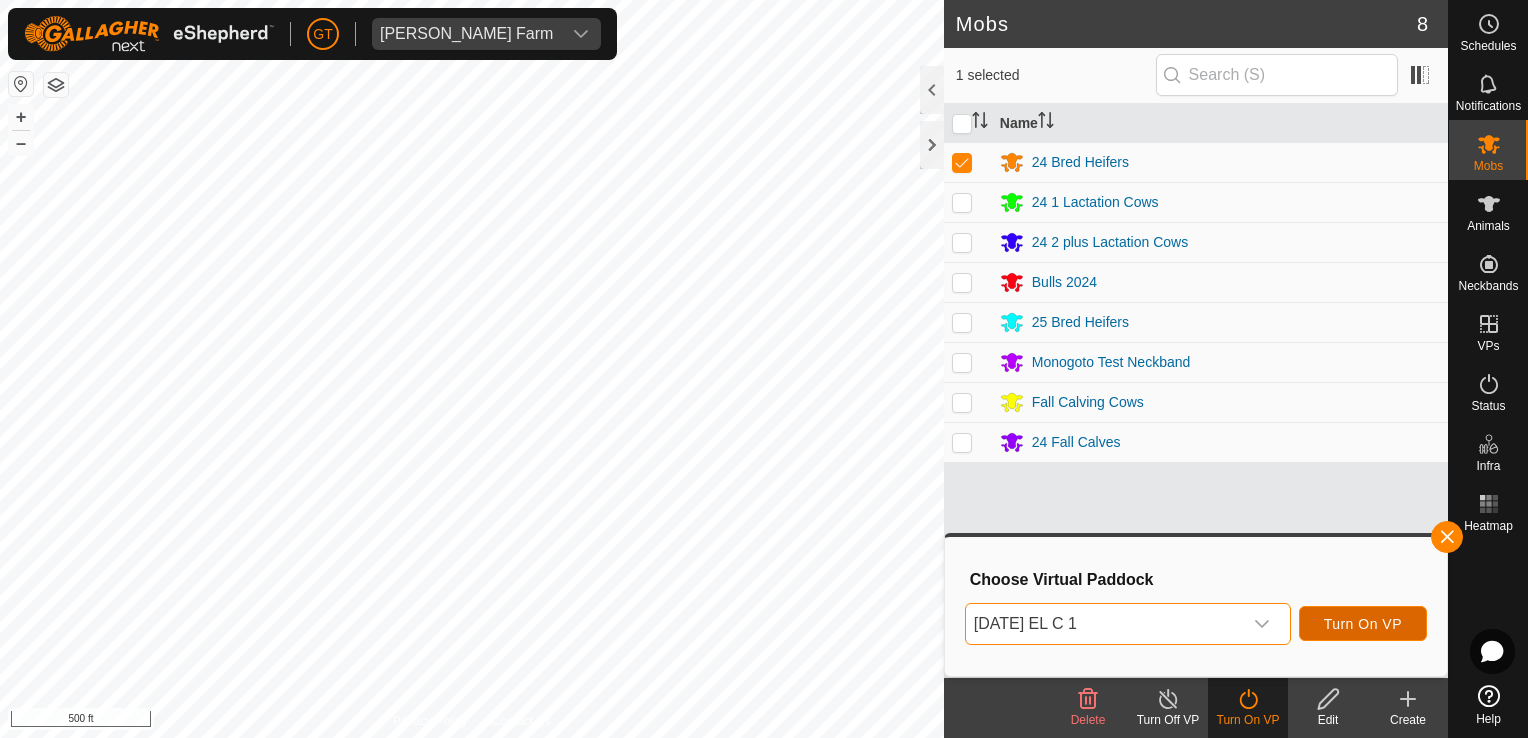click on "Turn On VP" at bounding box center (1363, 624) 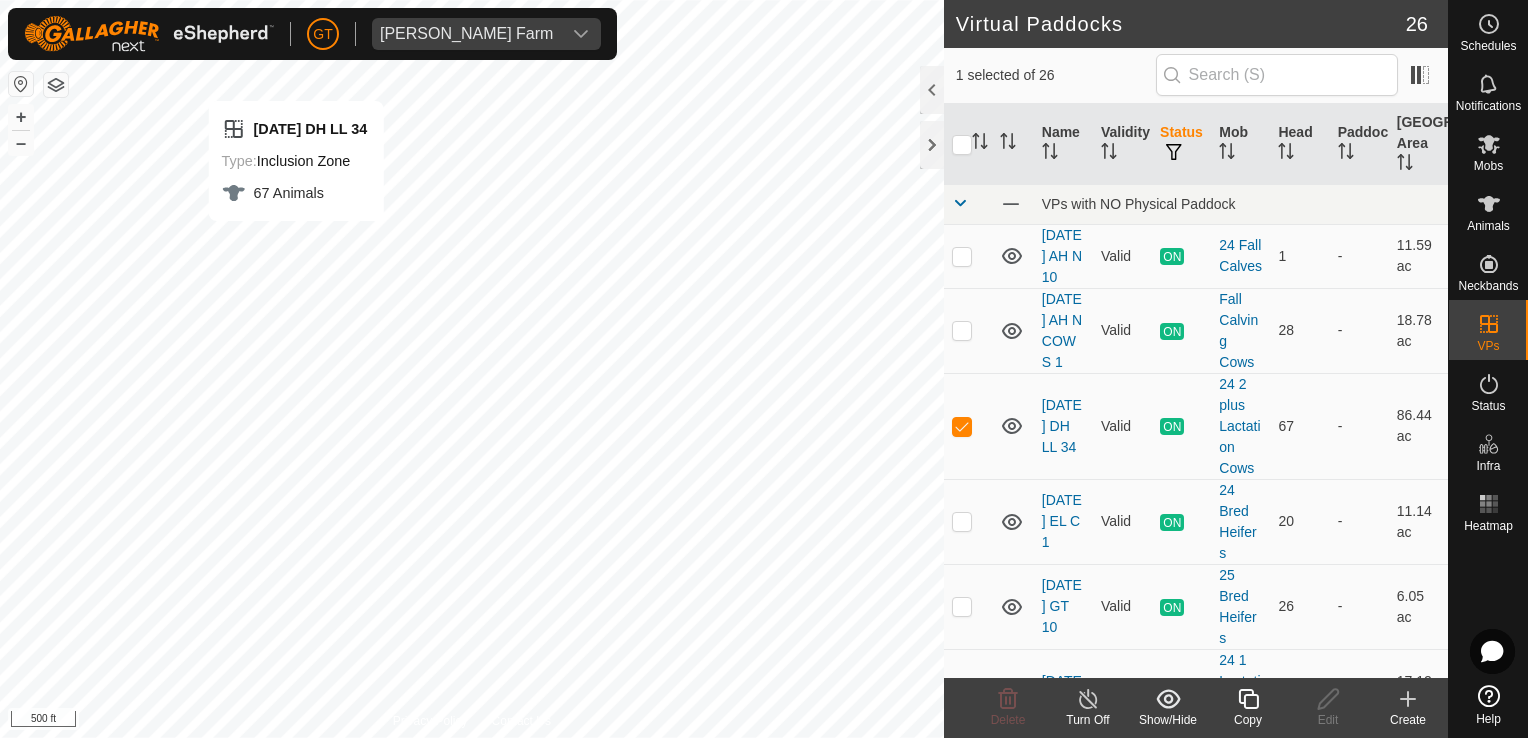 checkbox on "false" 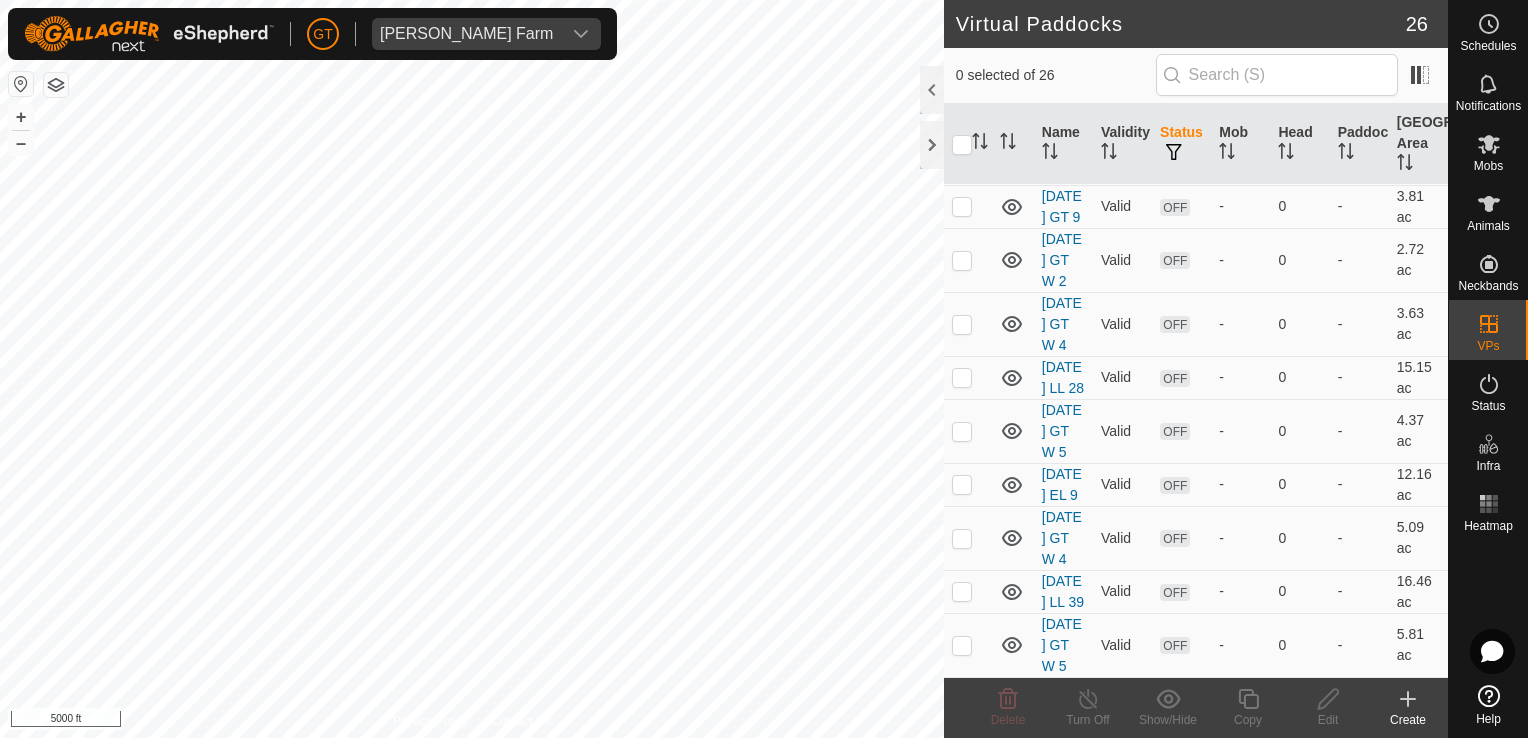 scroll, scrollTop: 1666, scrollLeft: 0, axis: vertical 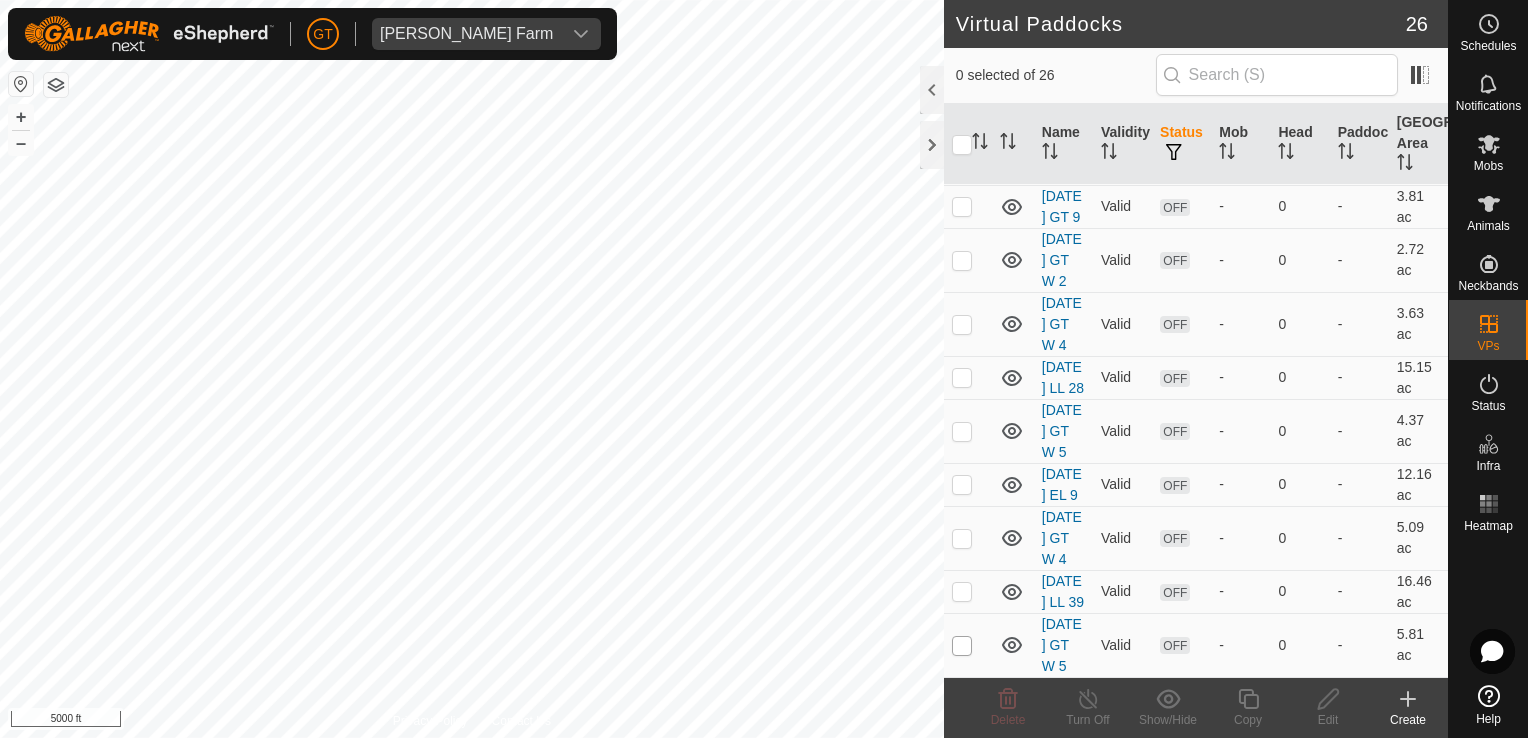 click at bounding box center [962, 646] 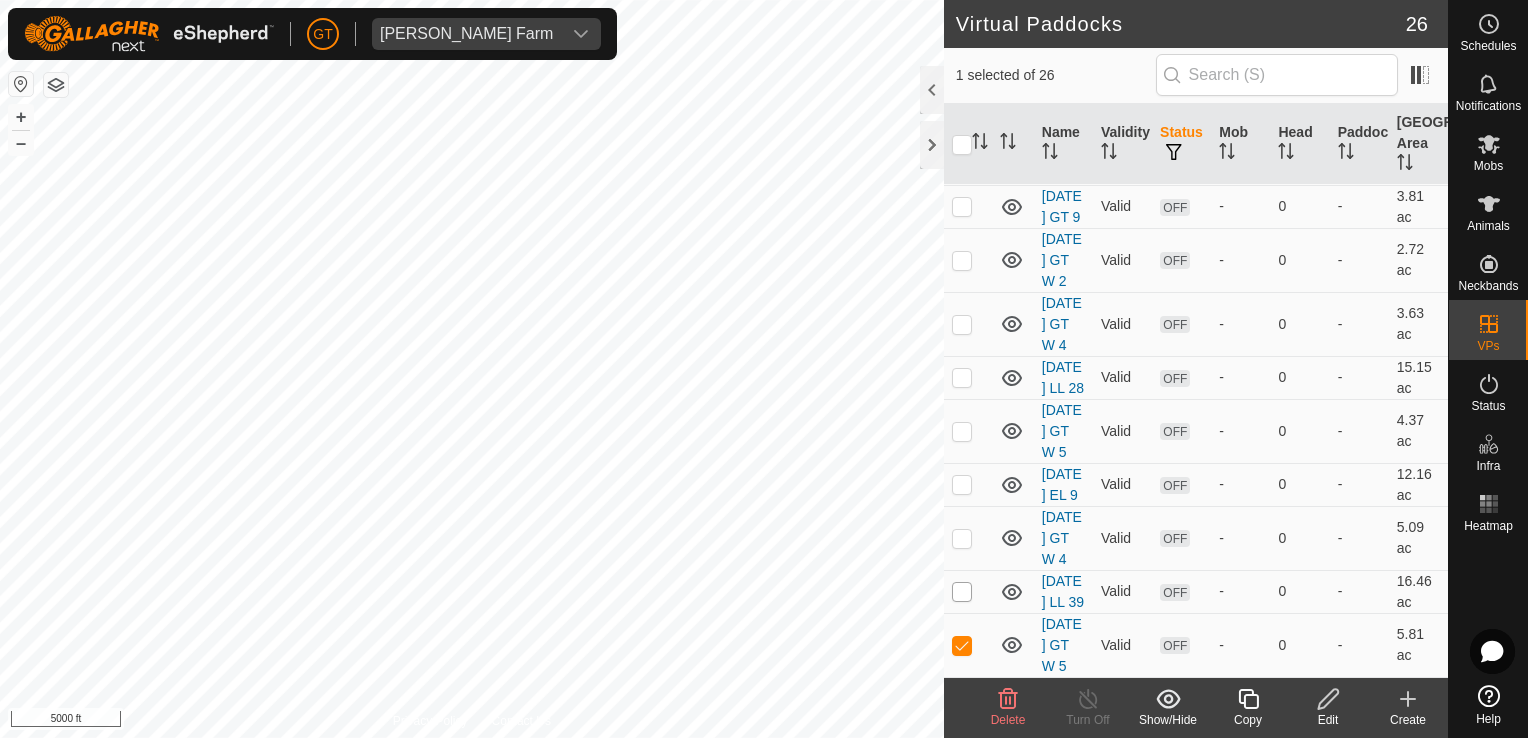 click at bounding box center [962, 592] 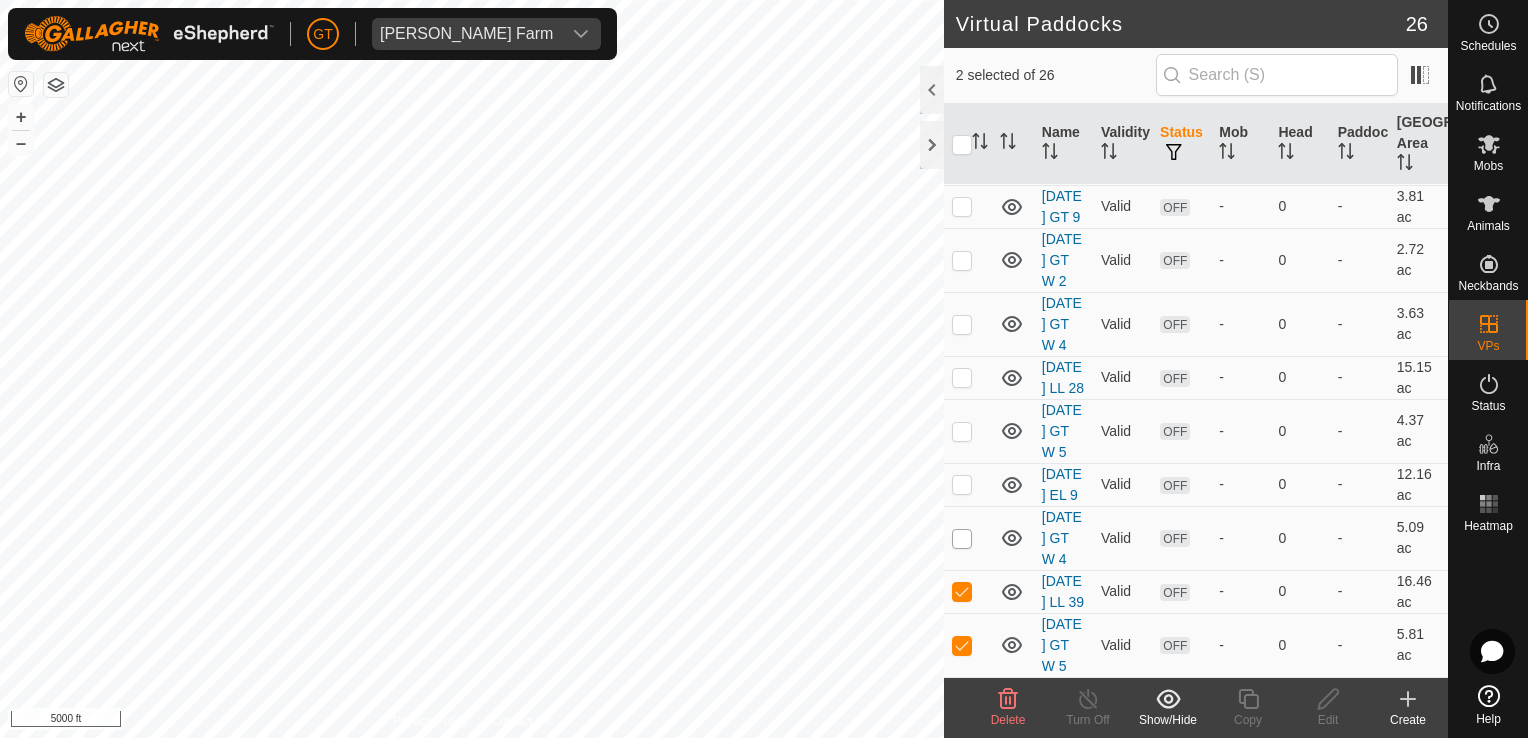 click at bounding box center (962, 539) 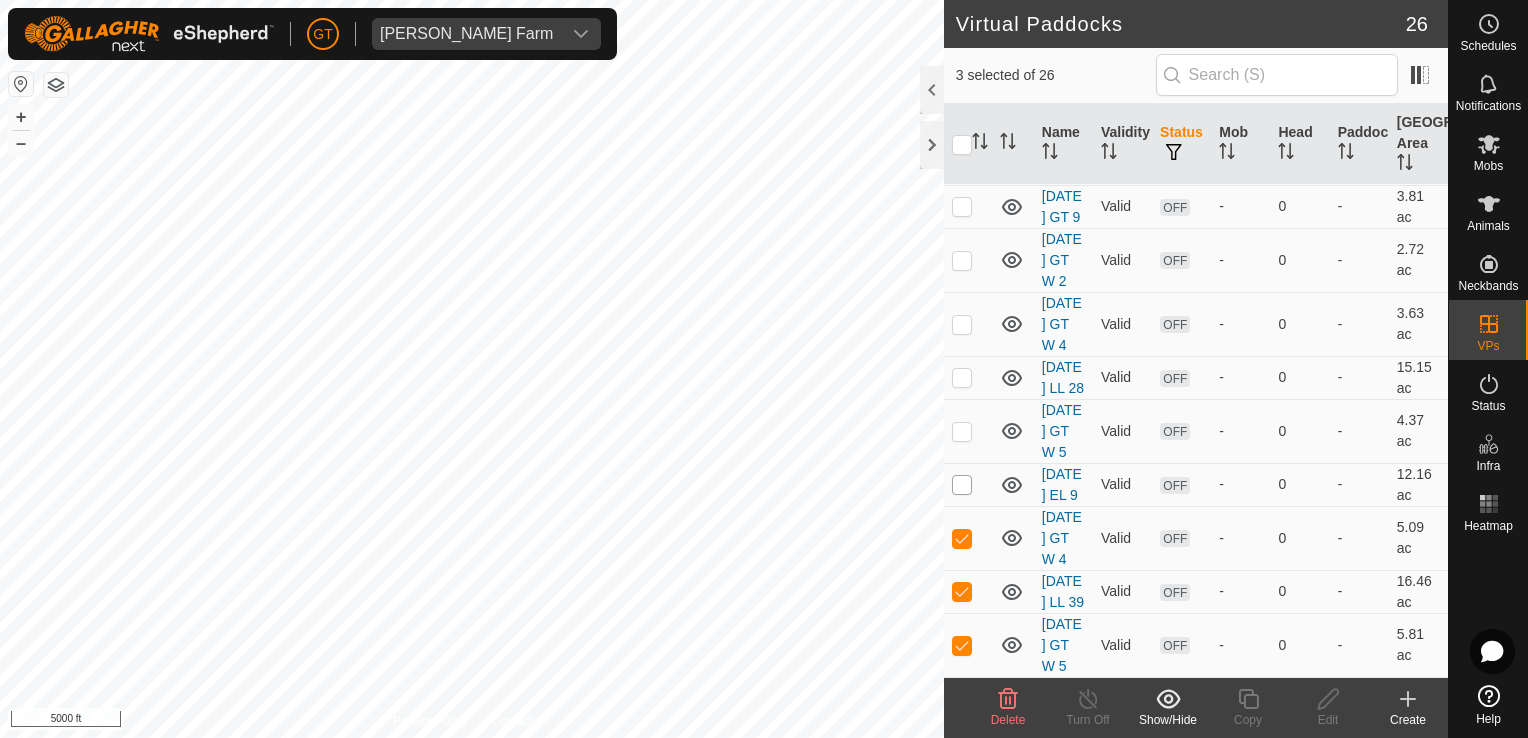 click at bounding box center [962, 485] 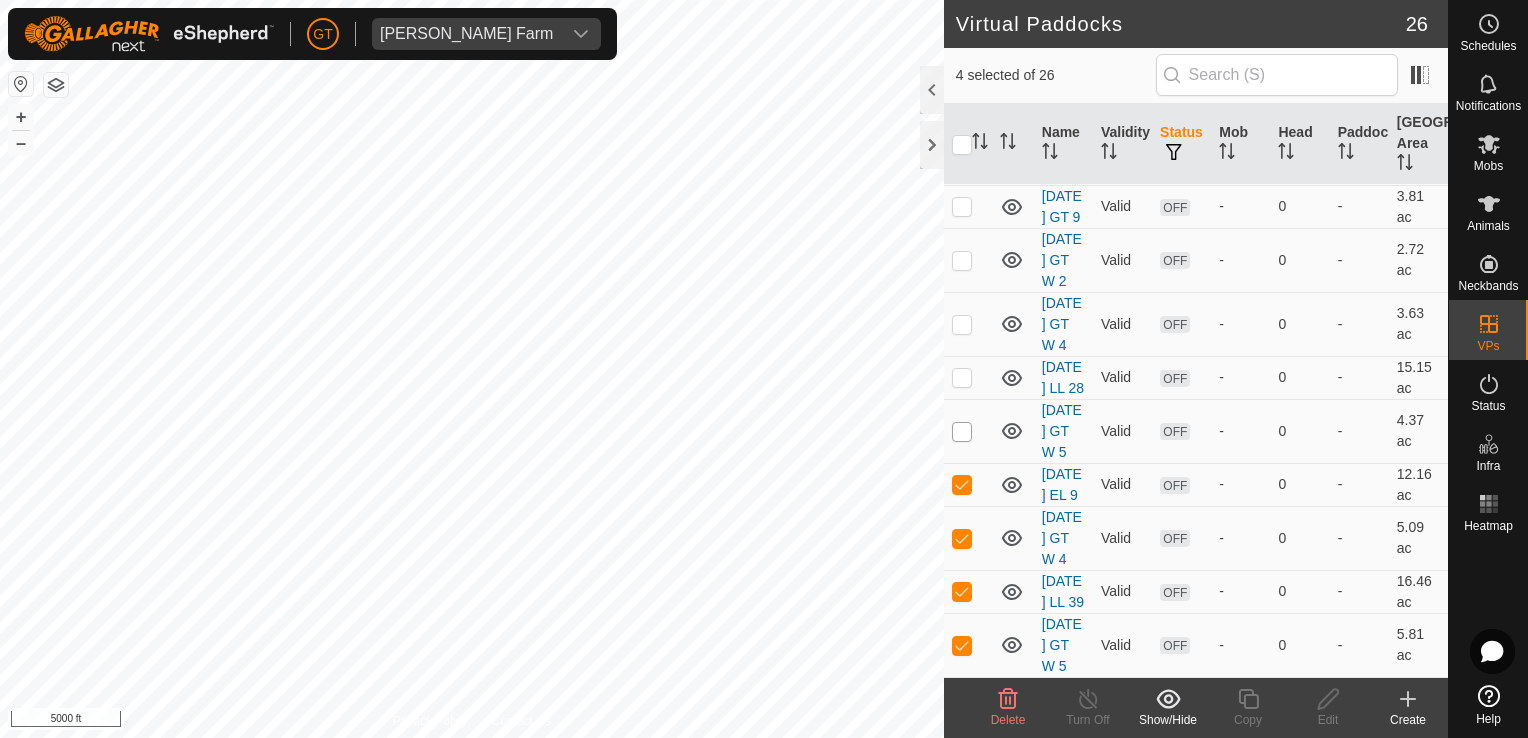 click at bounding box center (962, 432) 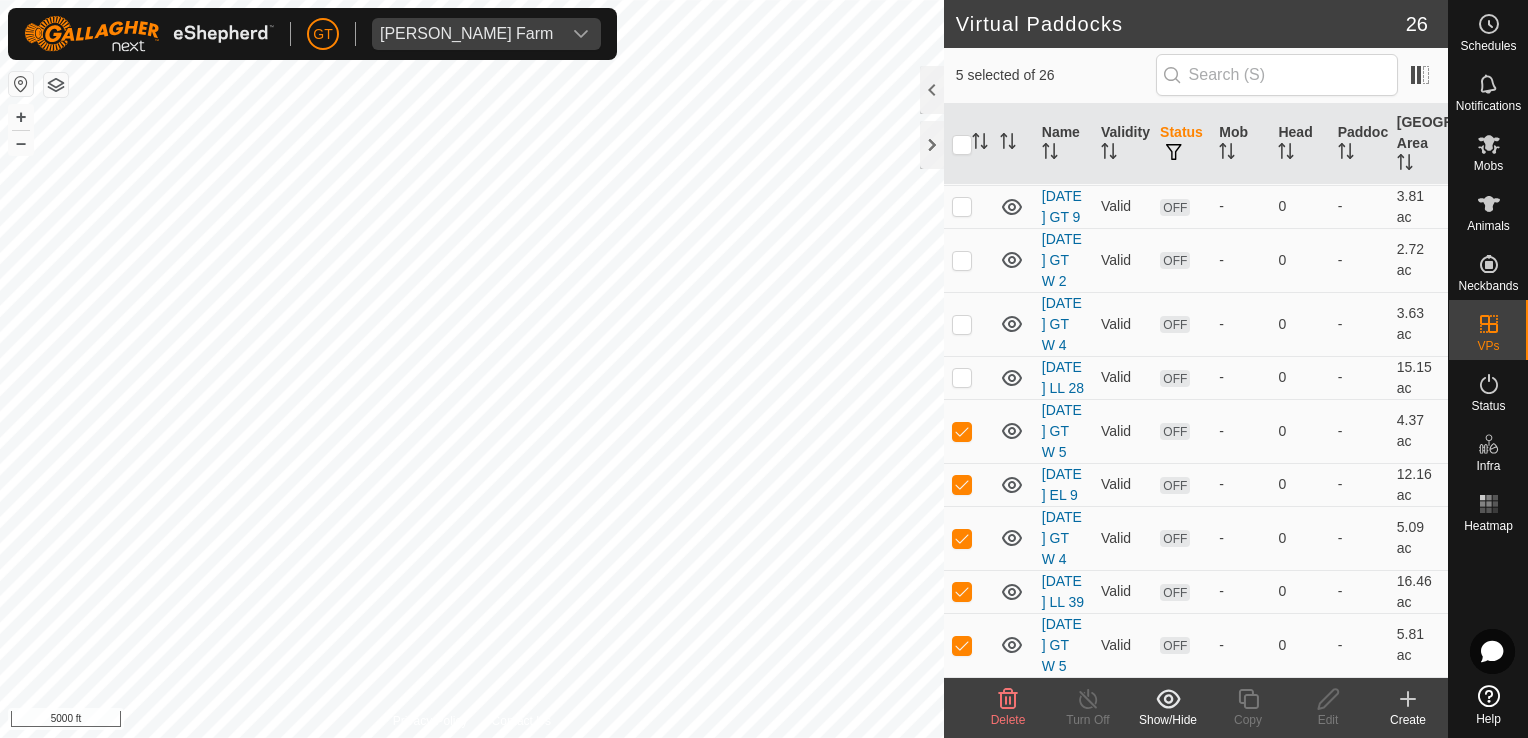 scroll, scrollTop: 1466, scrollLeft: 0, axis: vertical 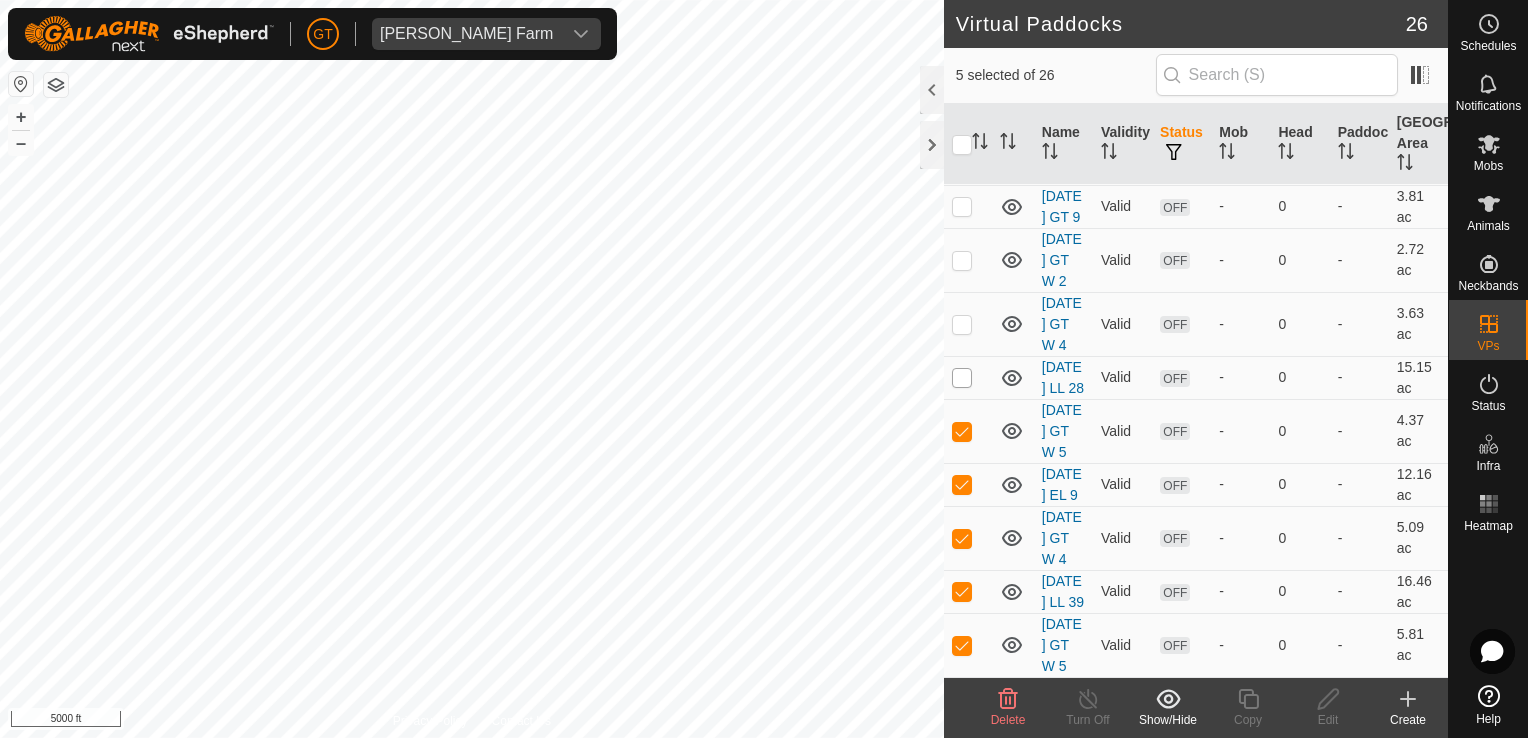 click at bounding box center (962, 378) 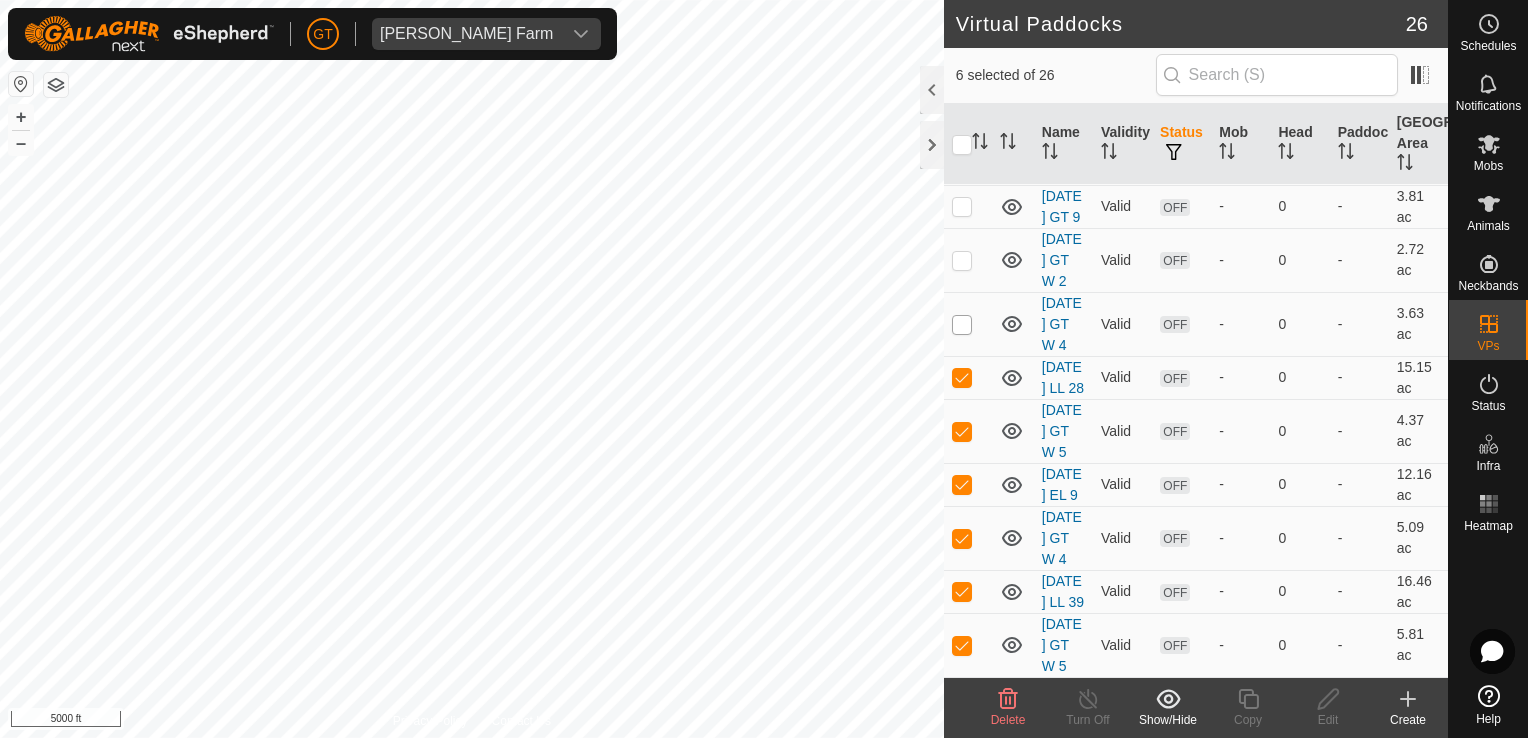 click at bounding box center (962, 325) 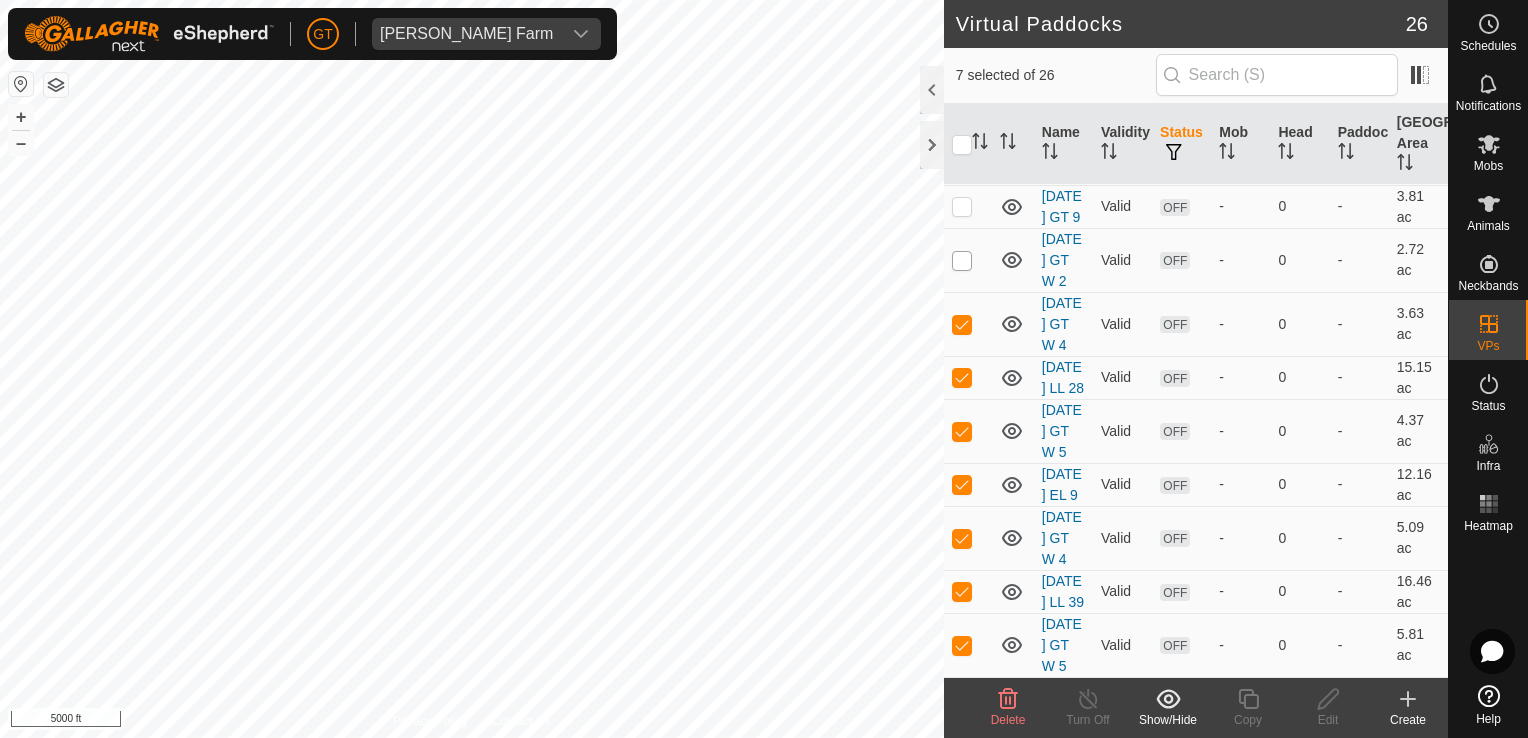 click at bounding box center [962, 261] 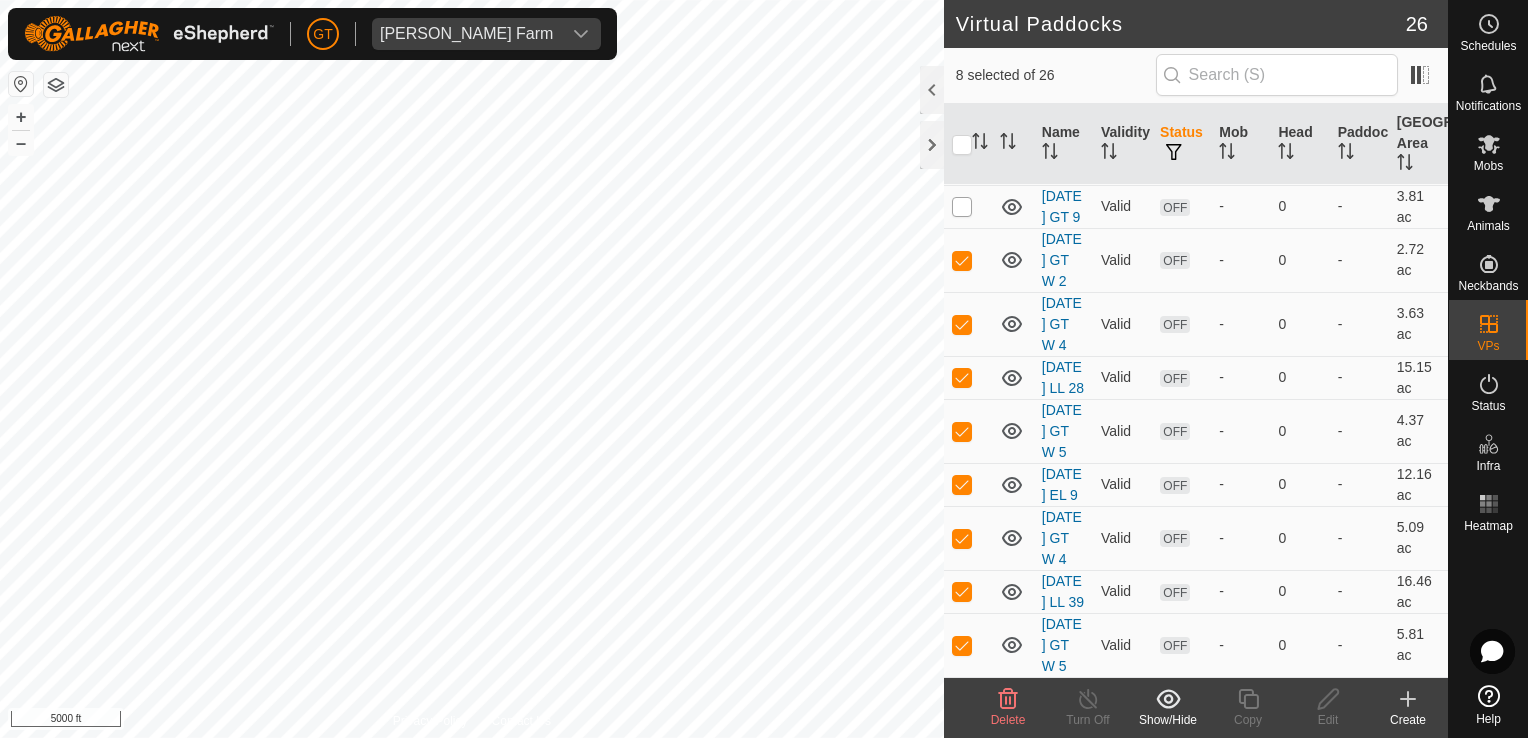 click at bounding box center (962, 207) 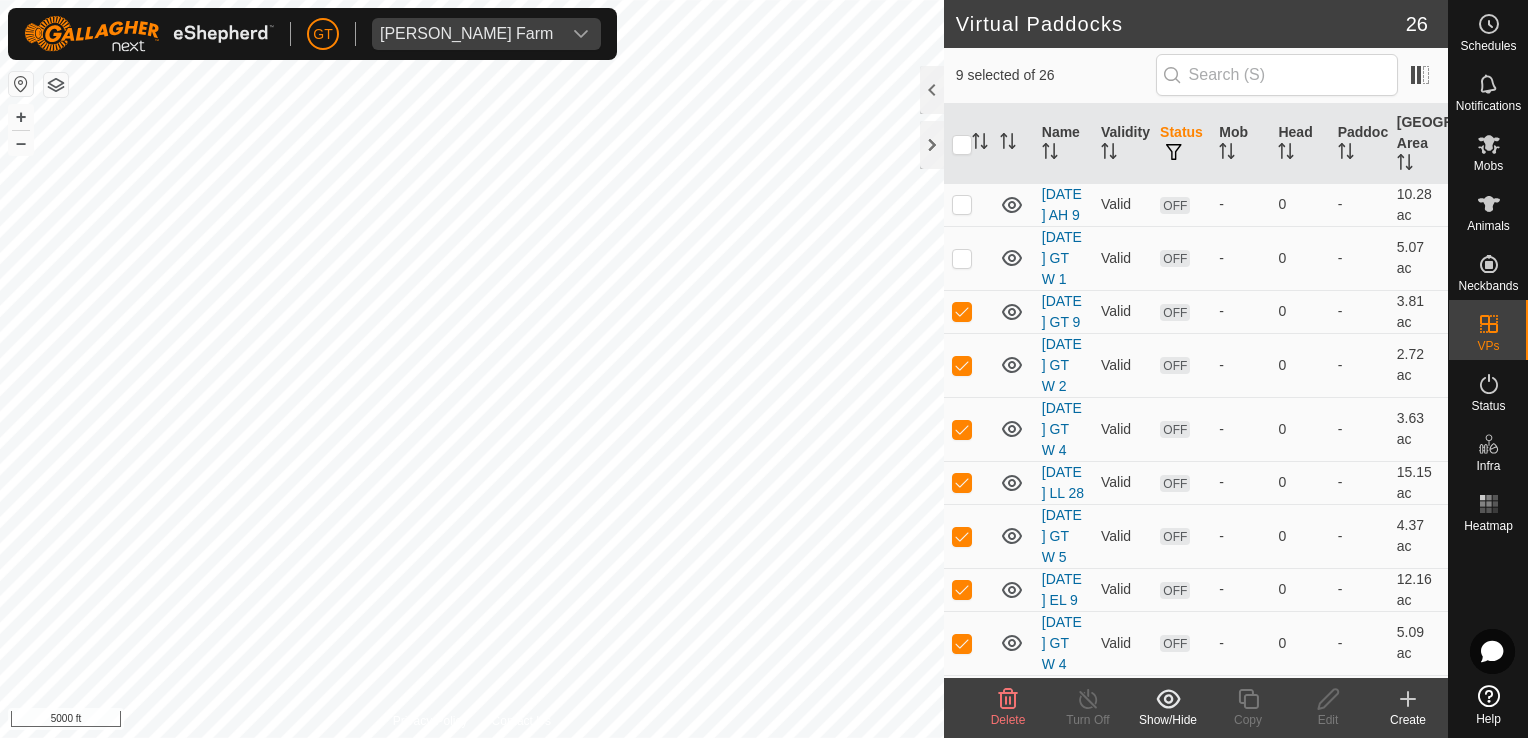 scroll, scrollTop: 1066, scrollLeft: 0, axis: vertical 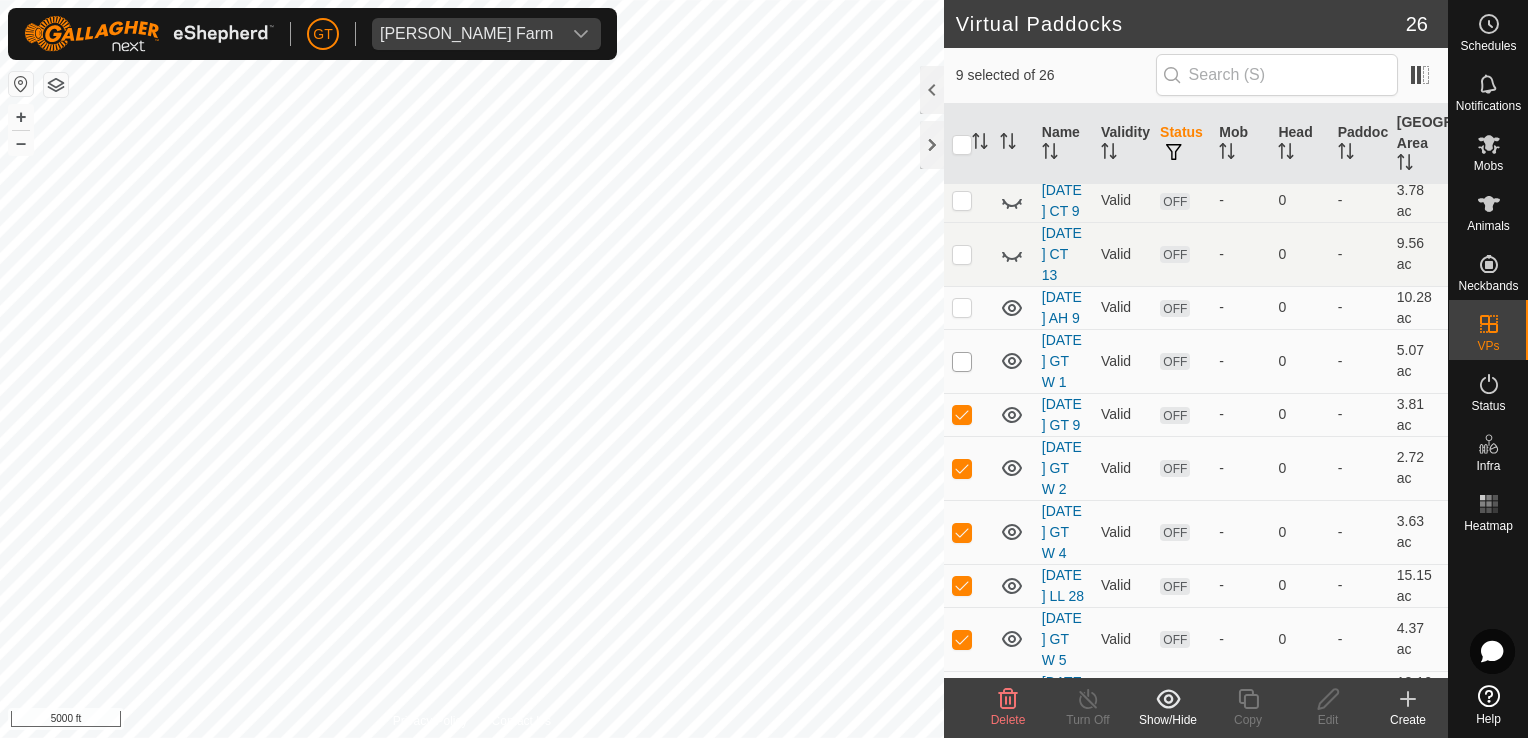 click at bounding box center (962, 362) 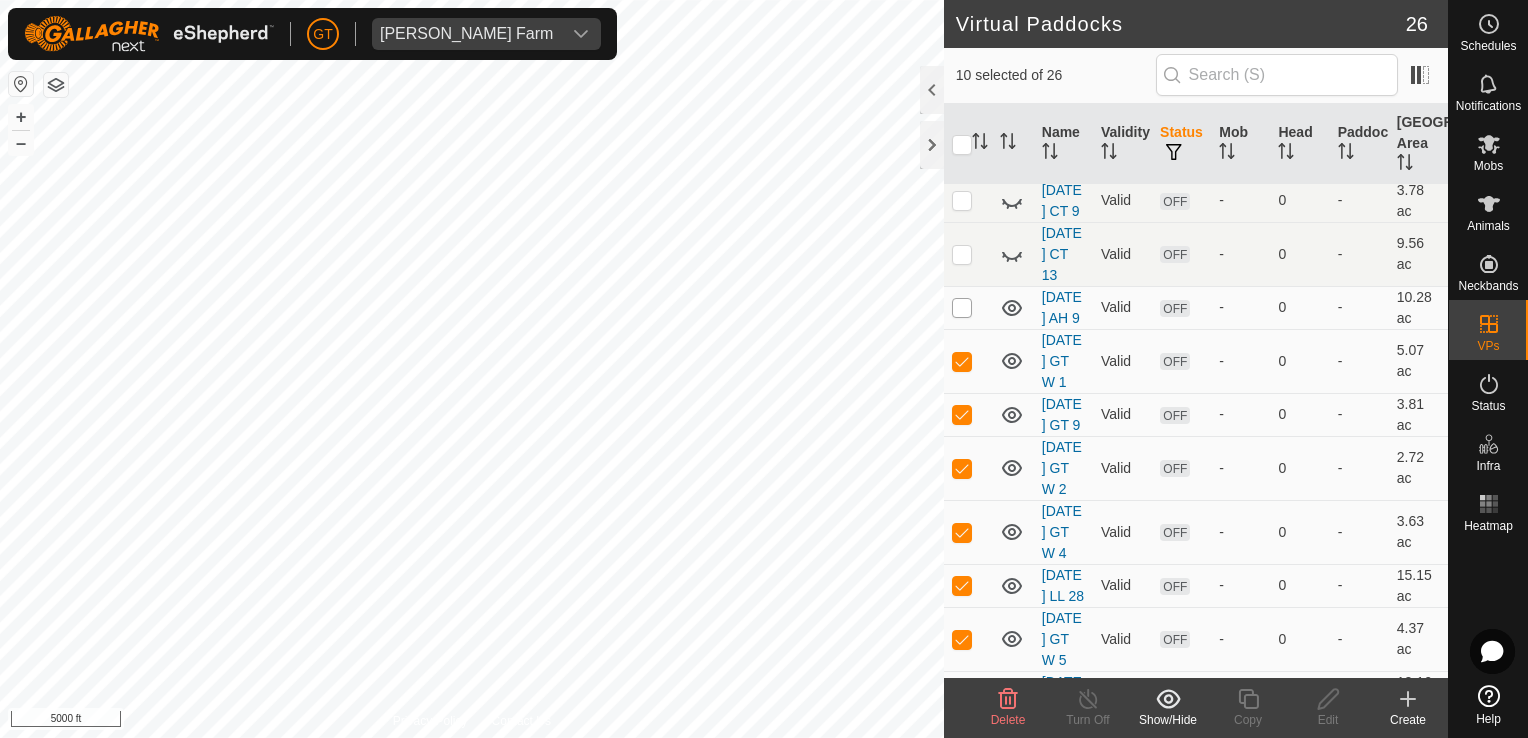 click at bounding box center [962, 308] 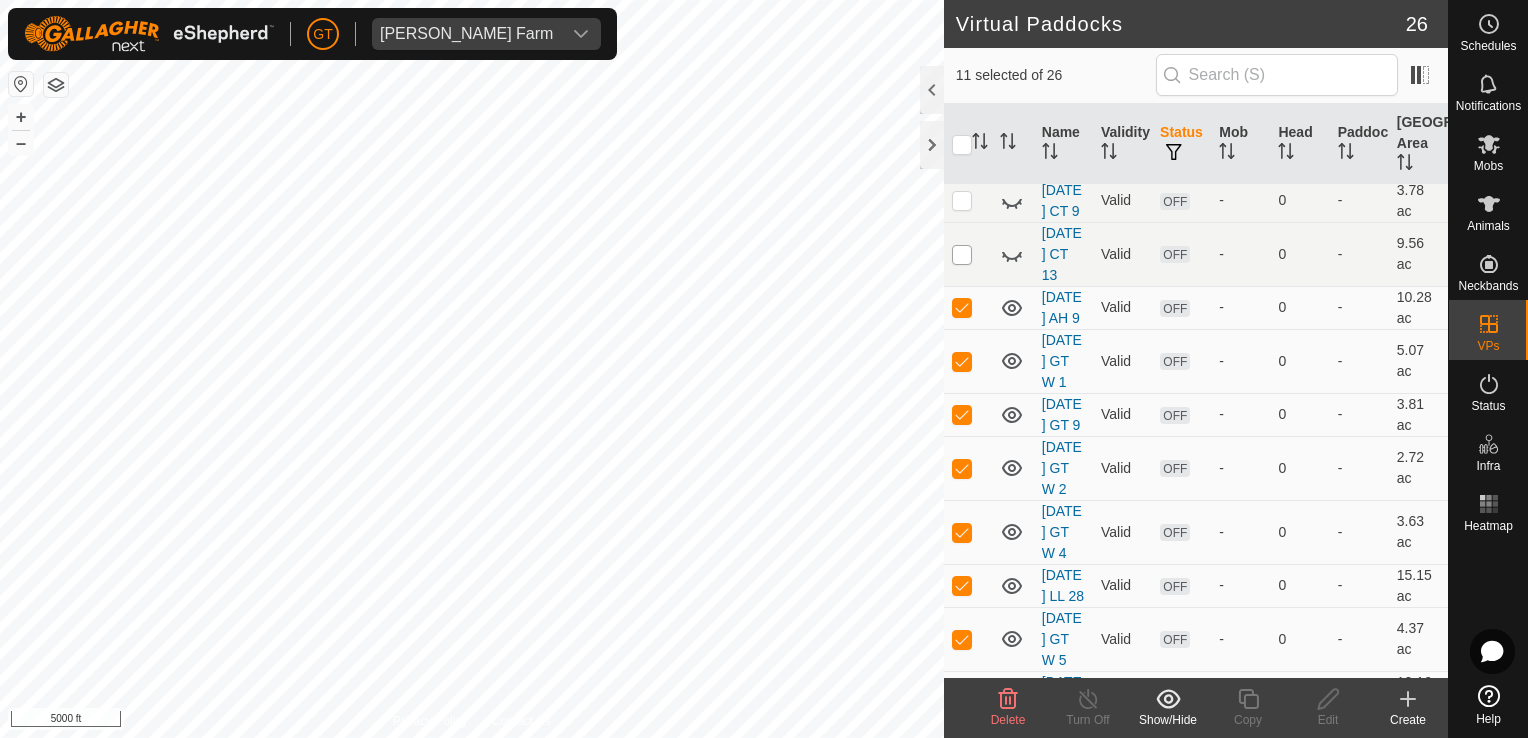 click at bounding box center [962, 255] 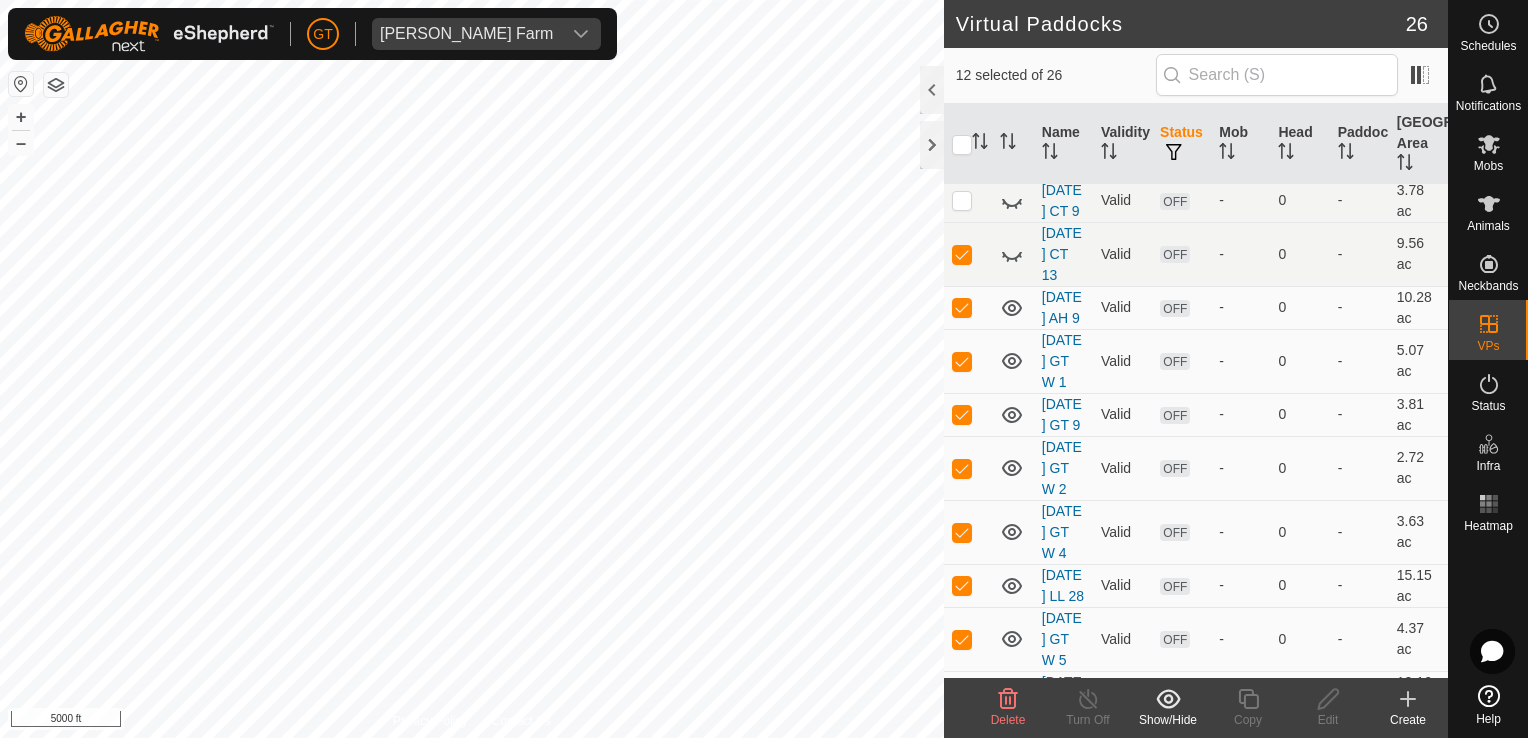 click 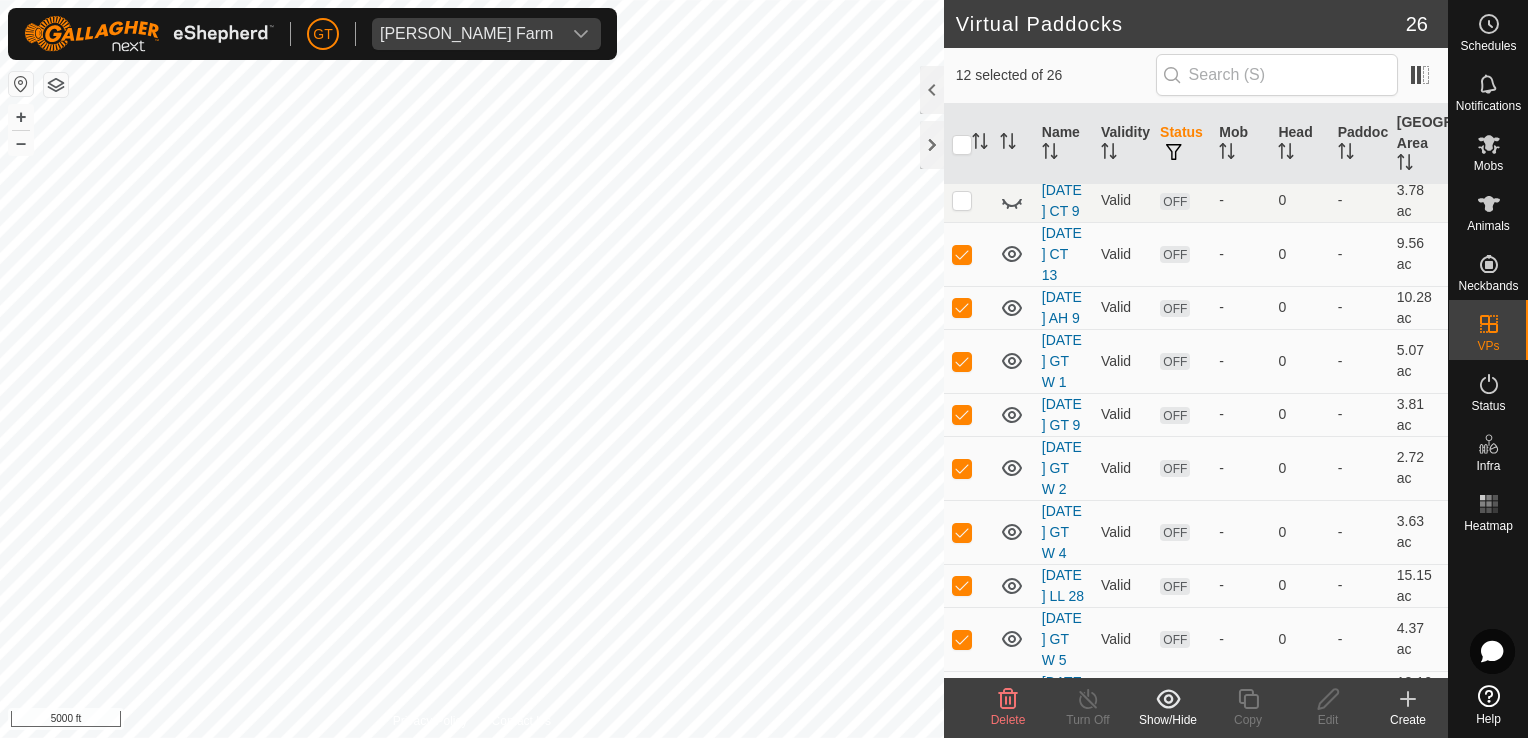 click 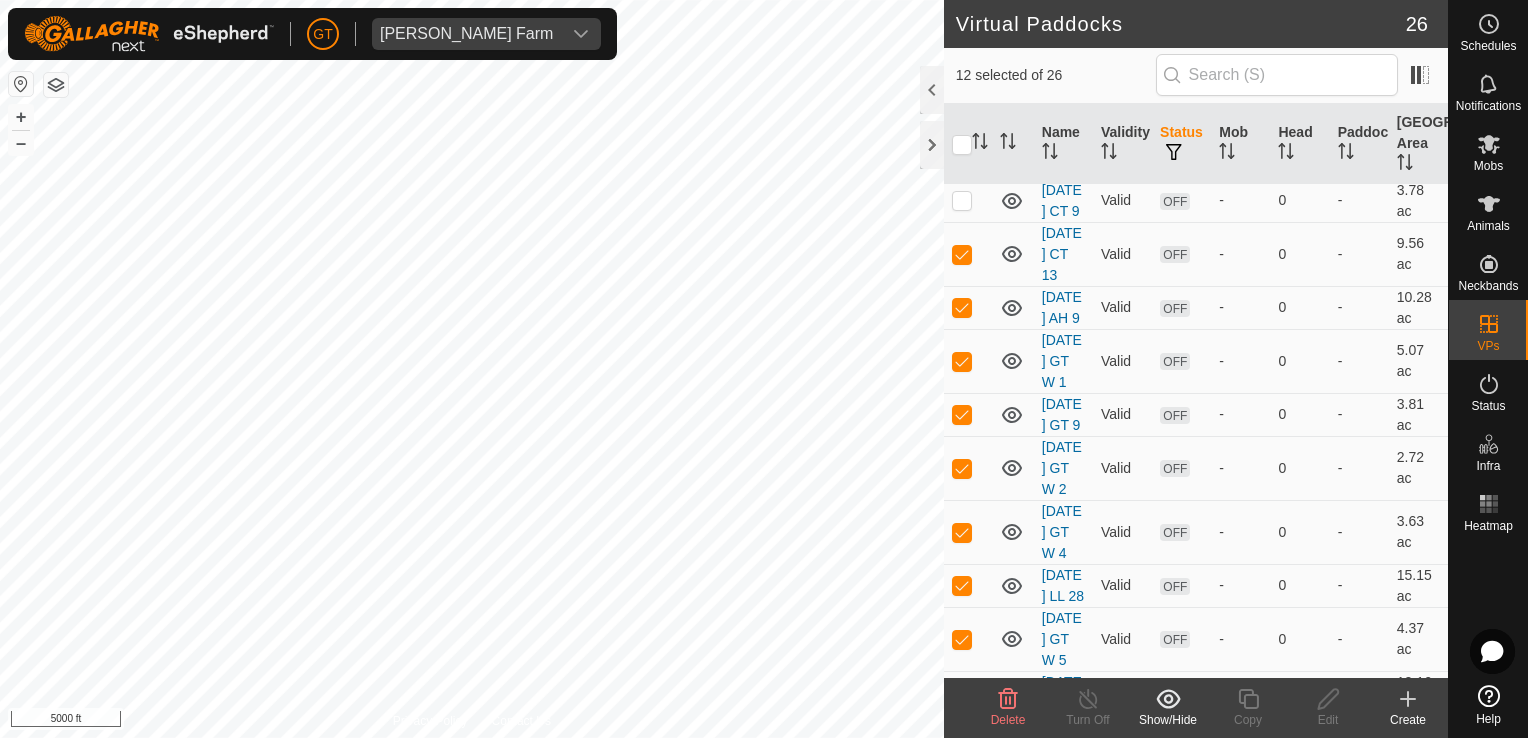 click 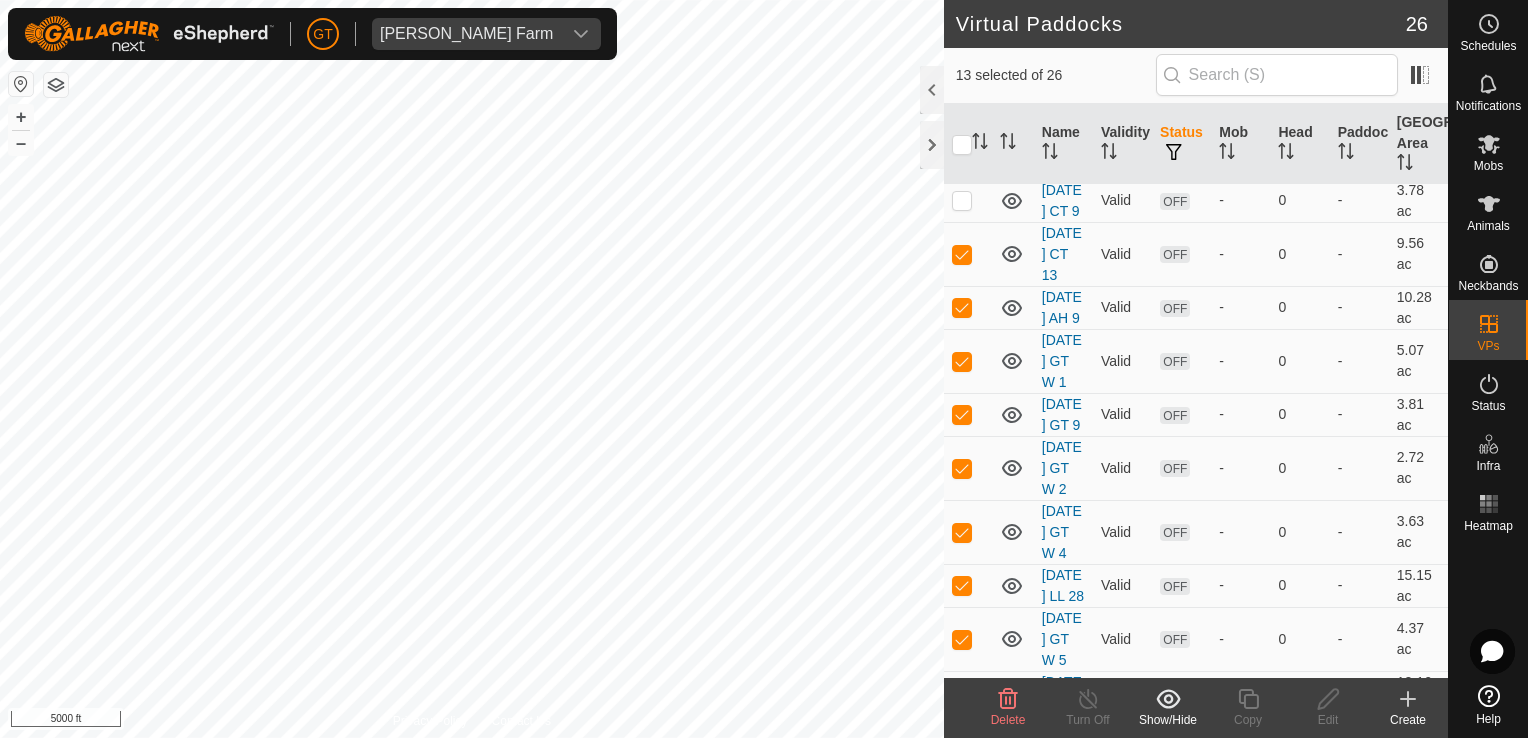 click at bounding box center [968, 200] 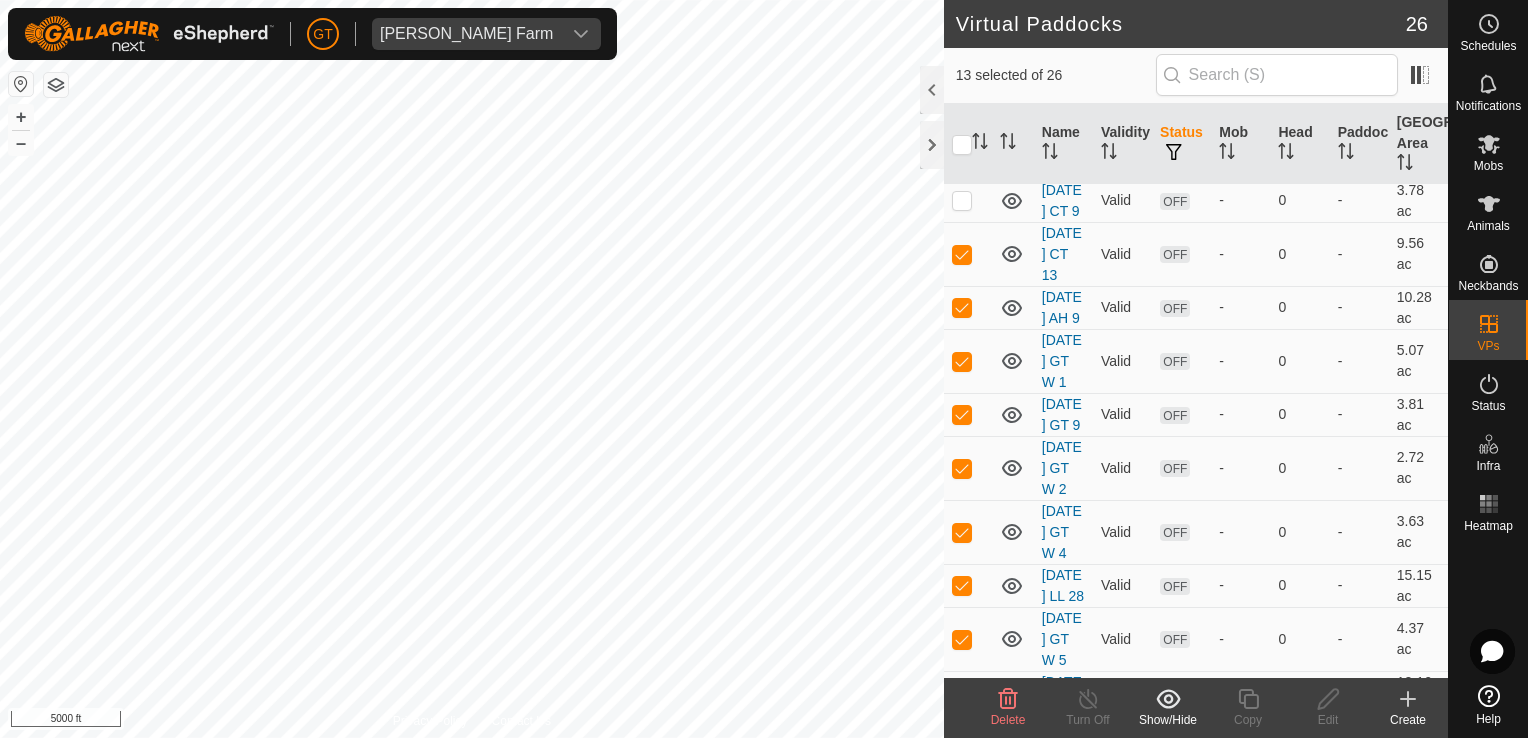 click at bounding box center (968, 200) 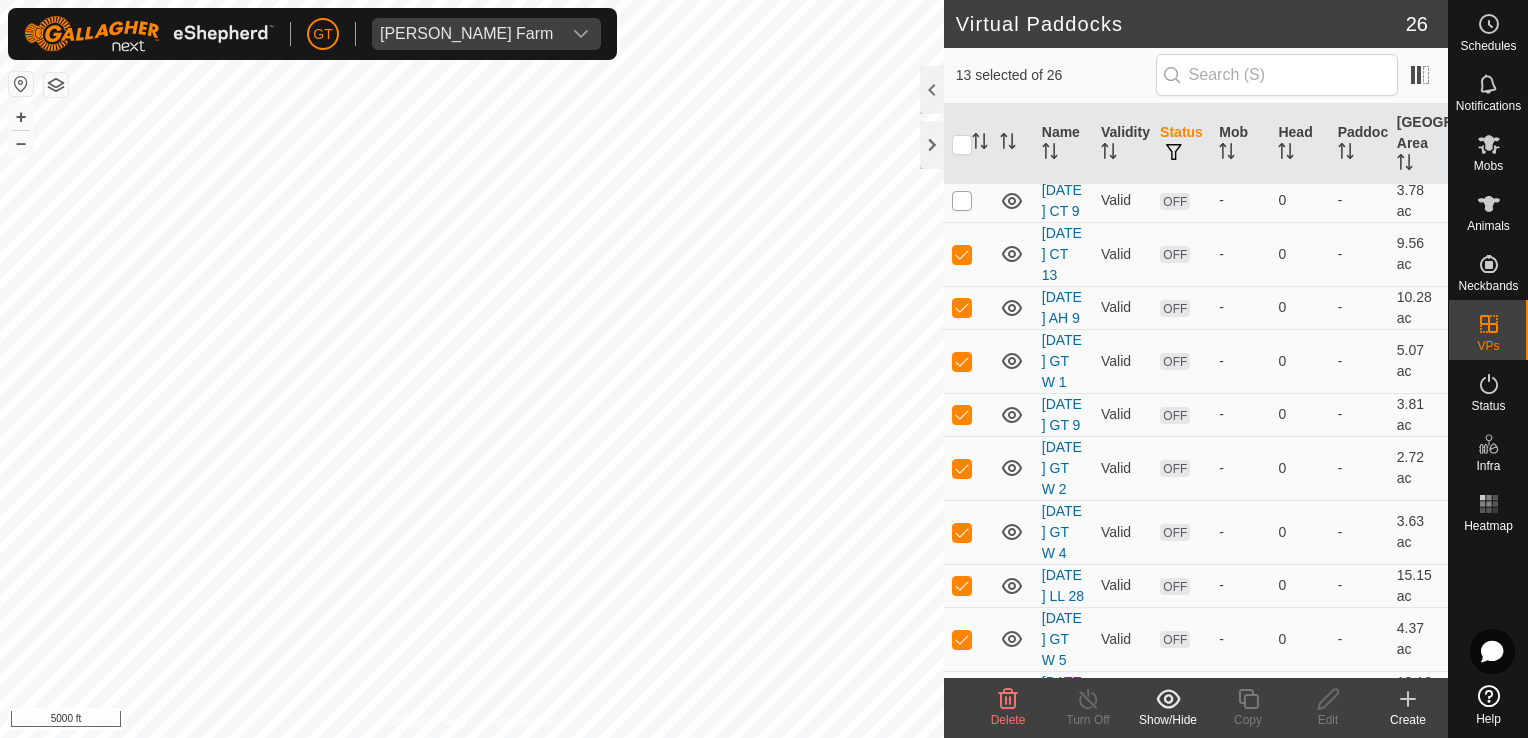 click at bounding box center [962, 201] 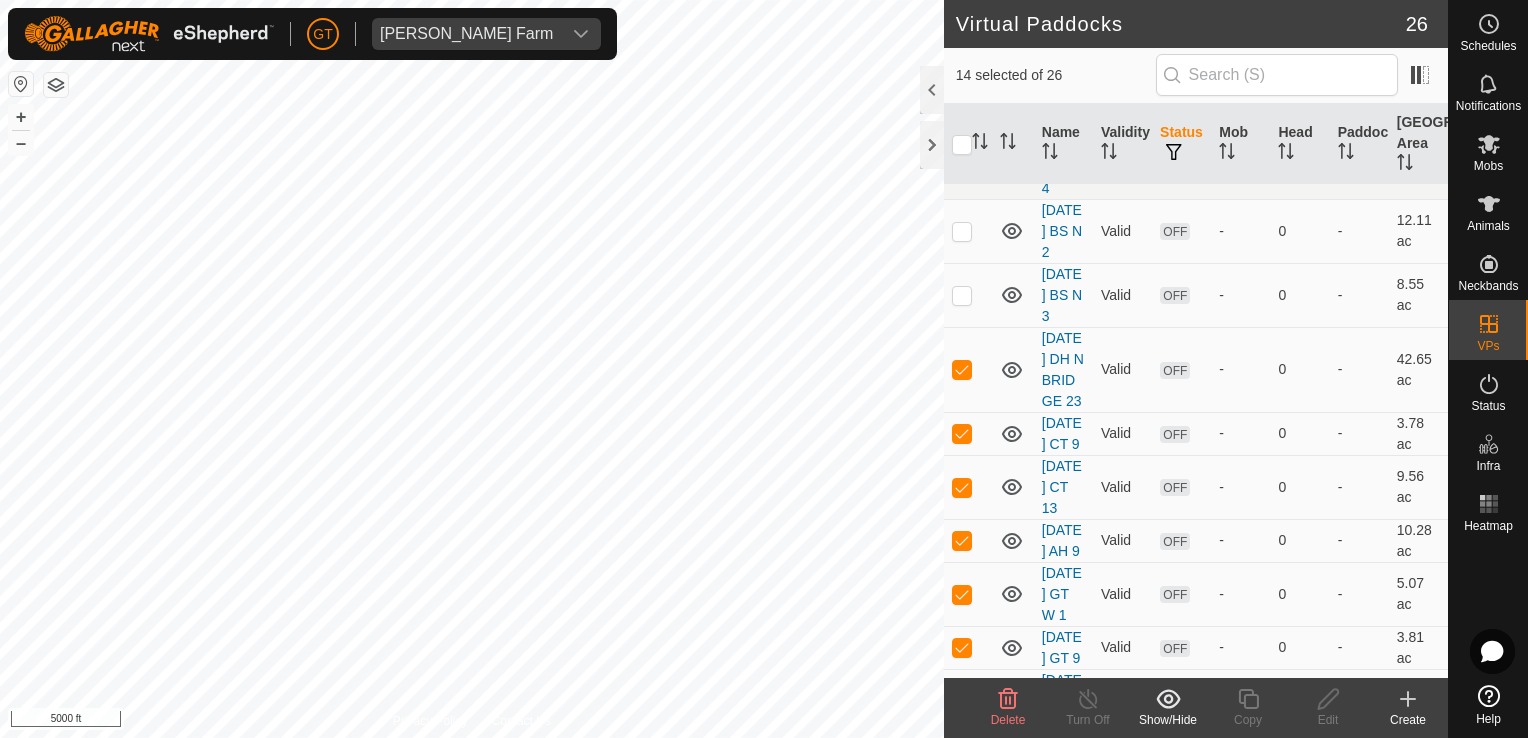 scroll, scrollTop: 766, scrollLeft: 0, axis: vertical 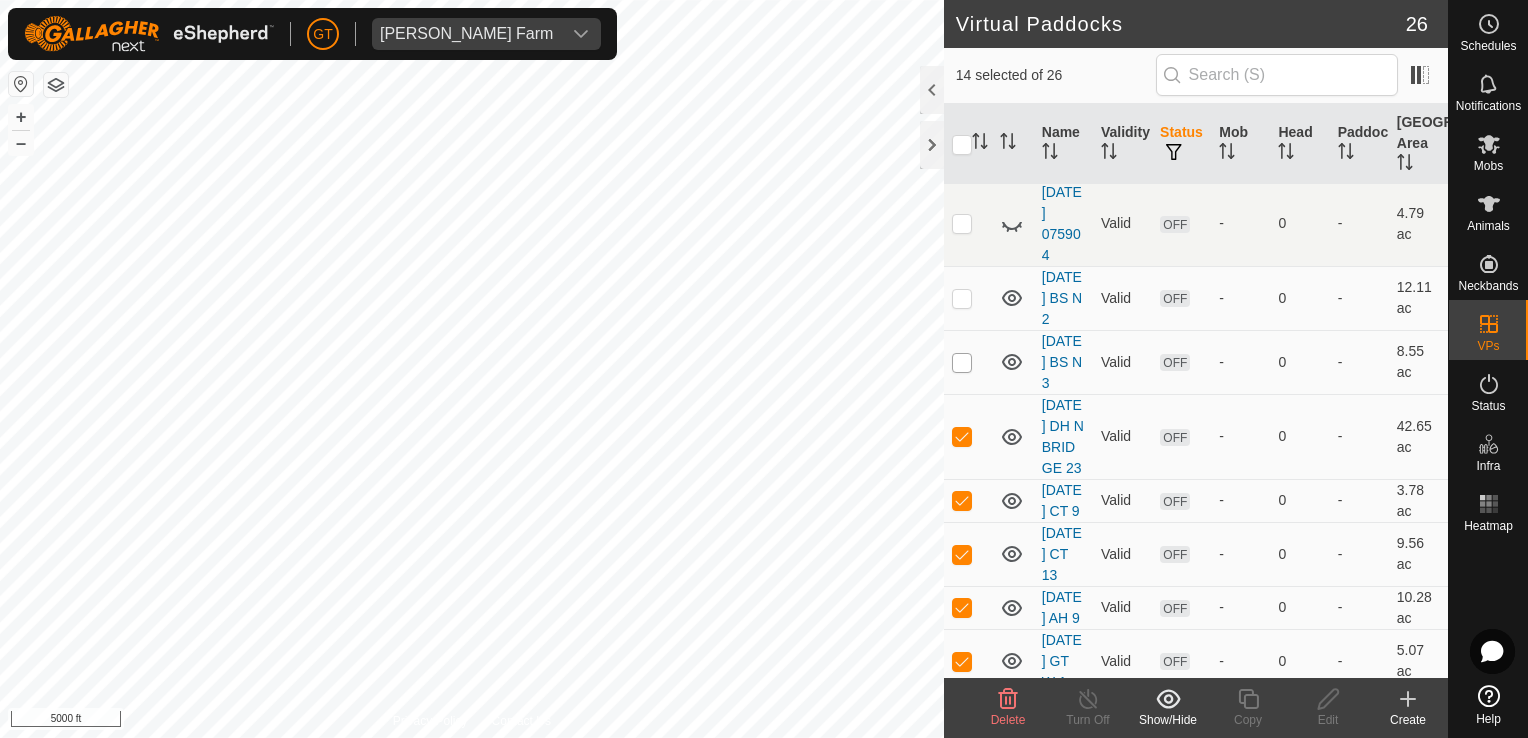 click at bounding box center (962, 363) 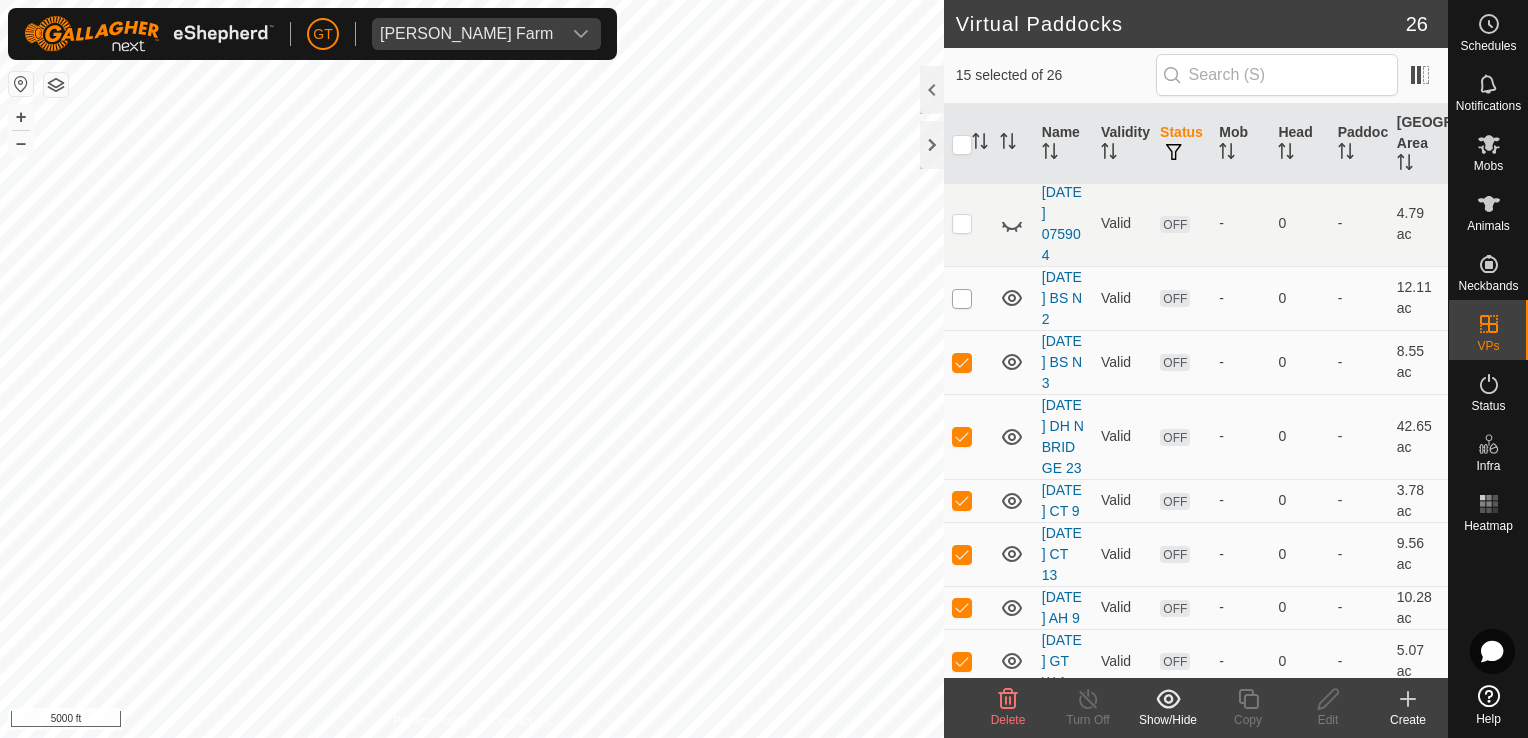 click at bounding box center (962, 299) 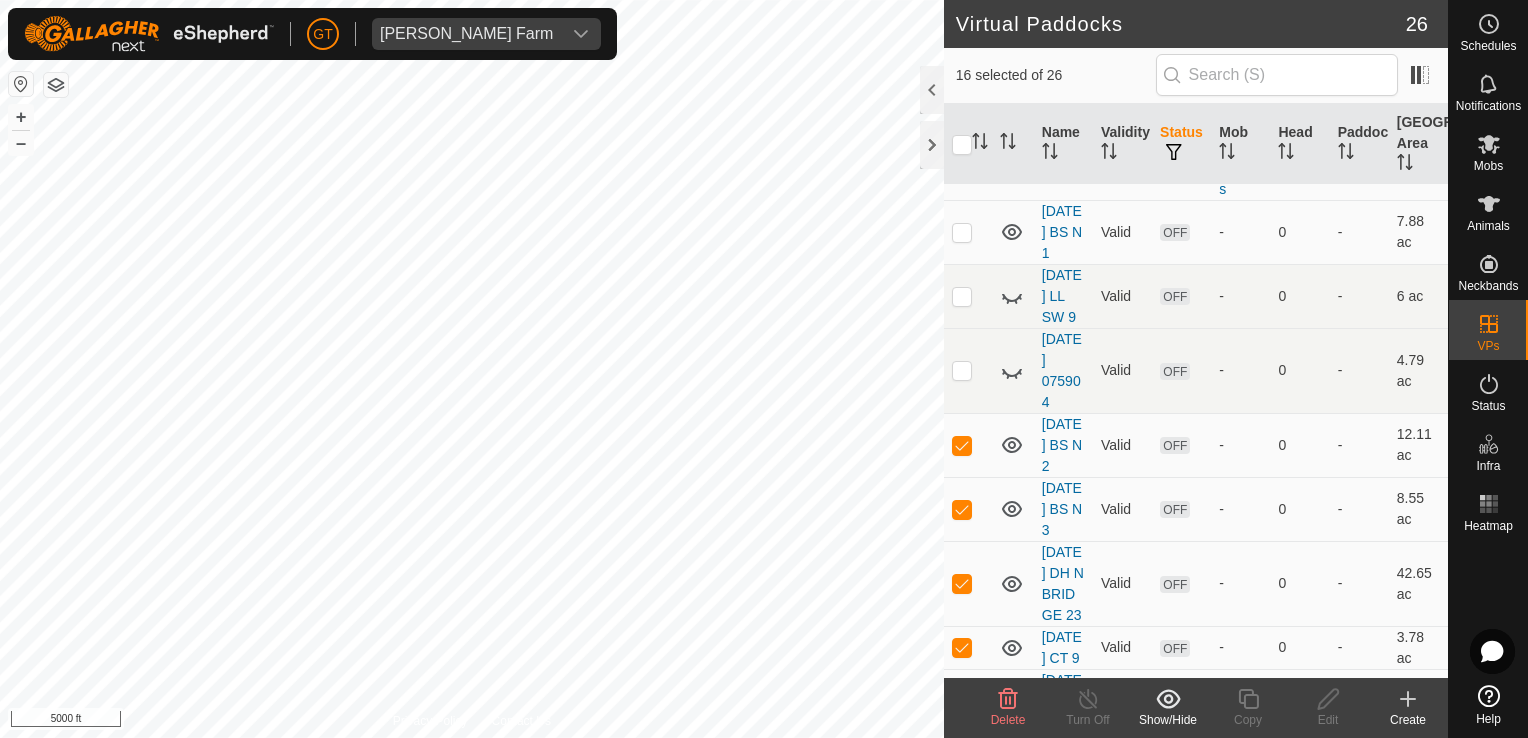 scroll, scrollTop: 566, scrollLeft: 0, axis: vertical 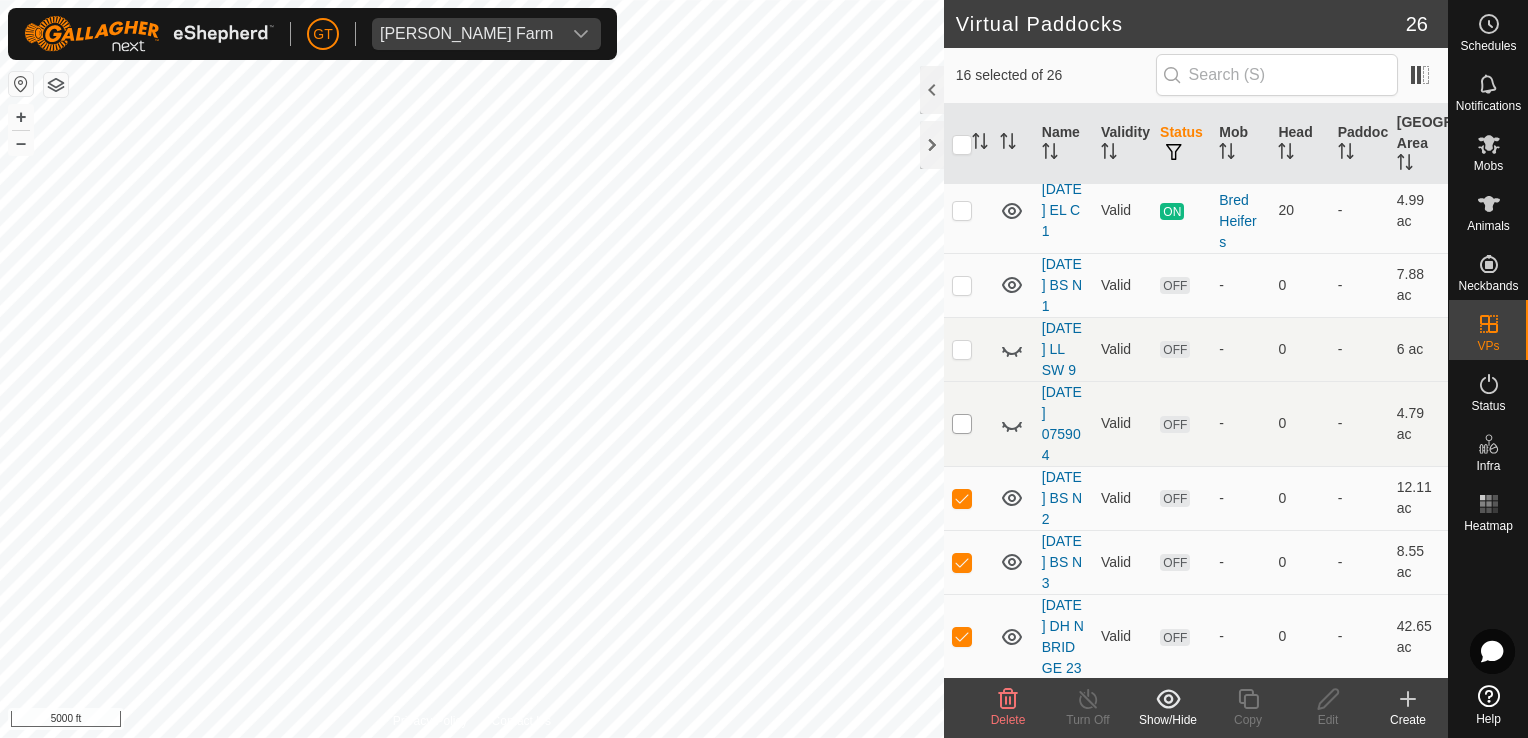 click at bounding box center [962, 424] 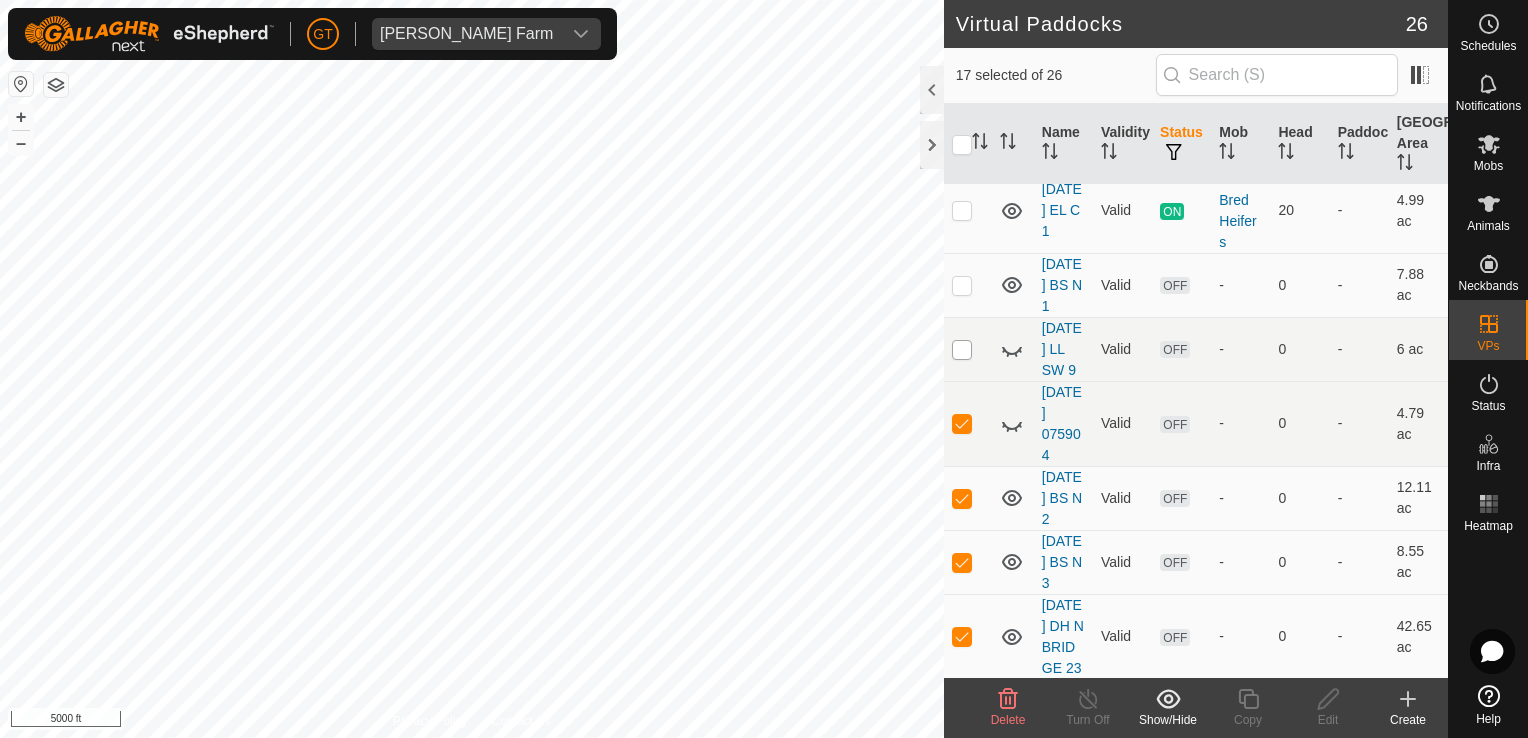 click at bounding box center (962, 350) 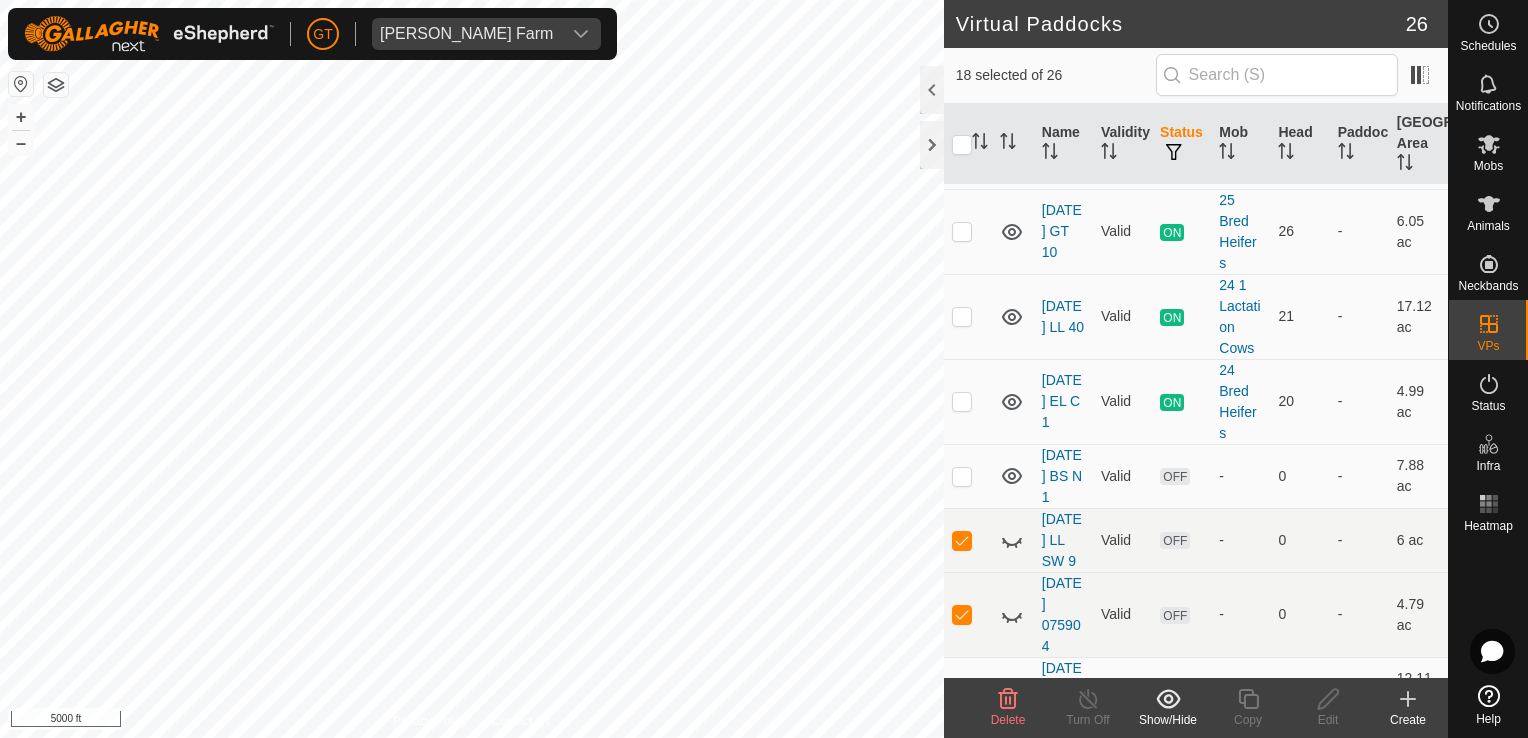 scroll, scrollTop: 366, scrollLeft: 0, axis: vertical 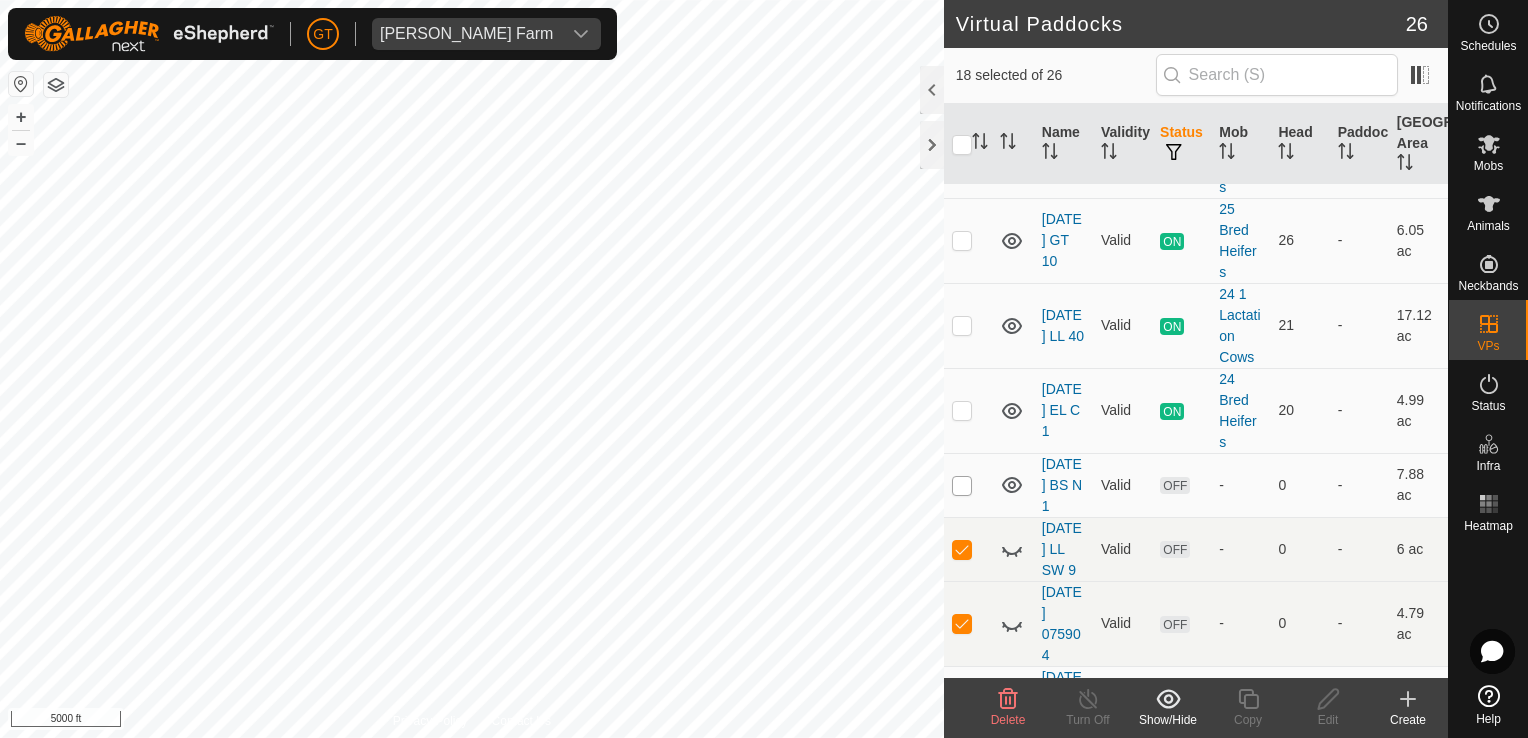click at bounding box center [962, 486] 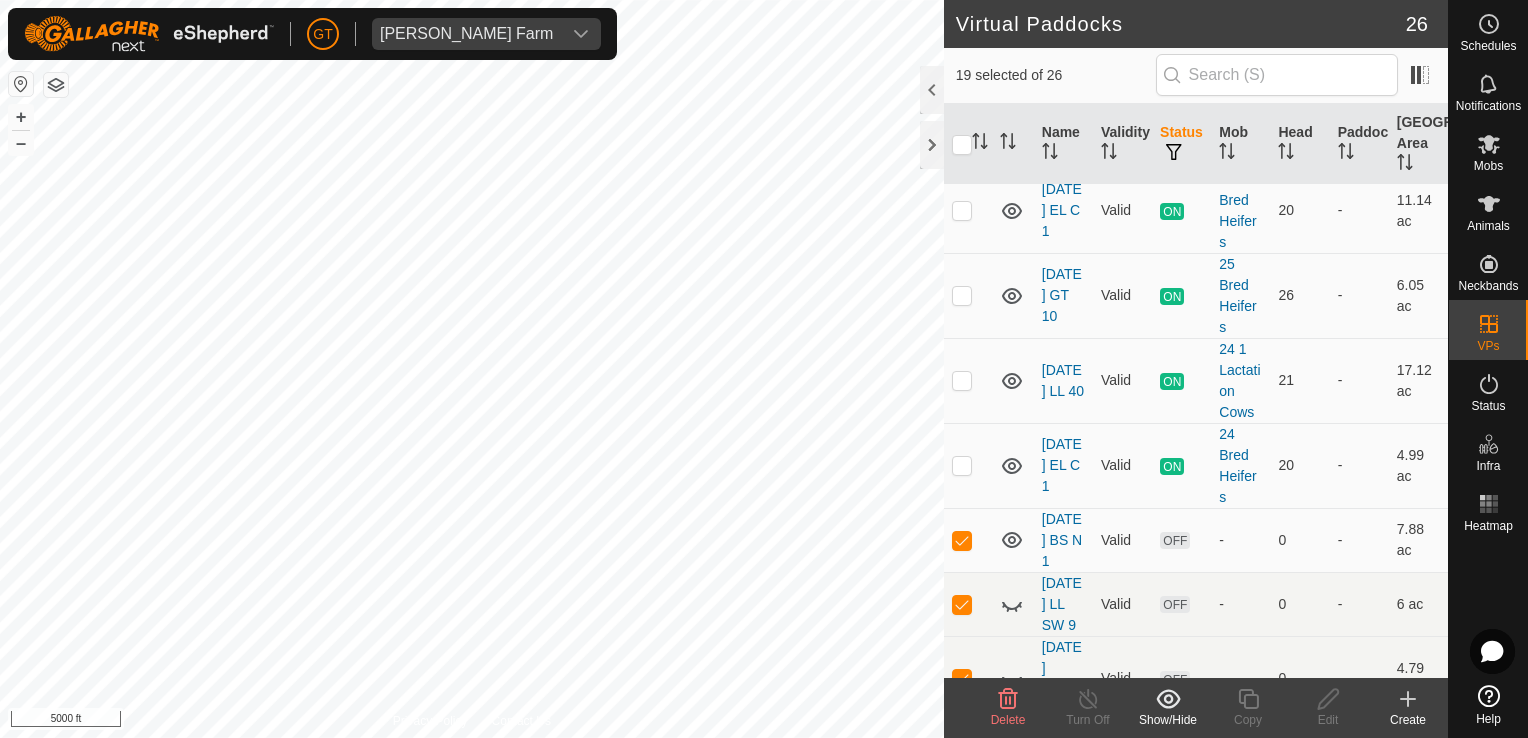 scroll, scrollTop: 266, scrollLeft: 0, axis: vertical 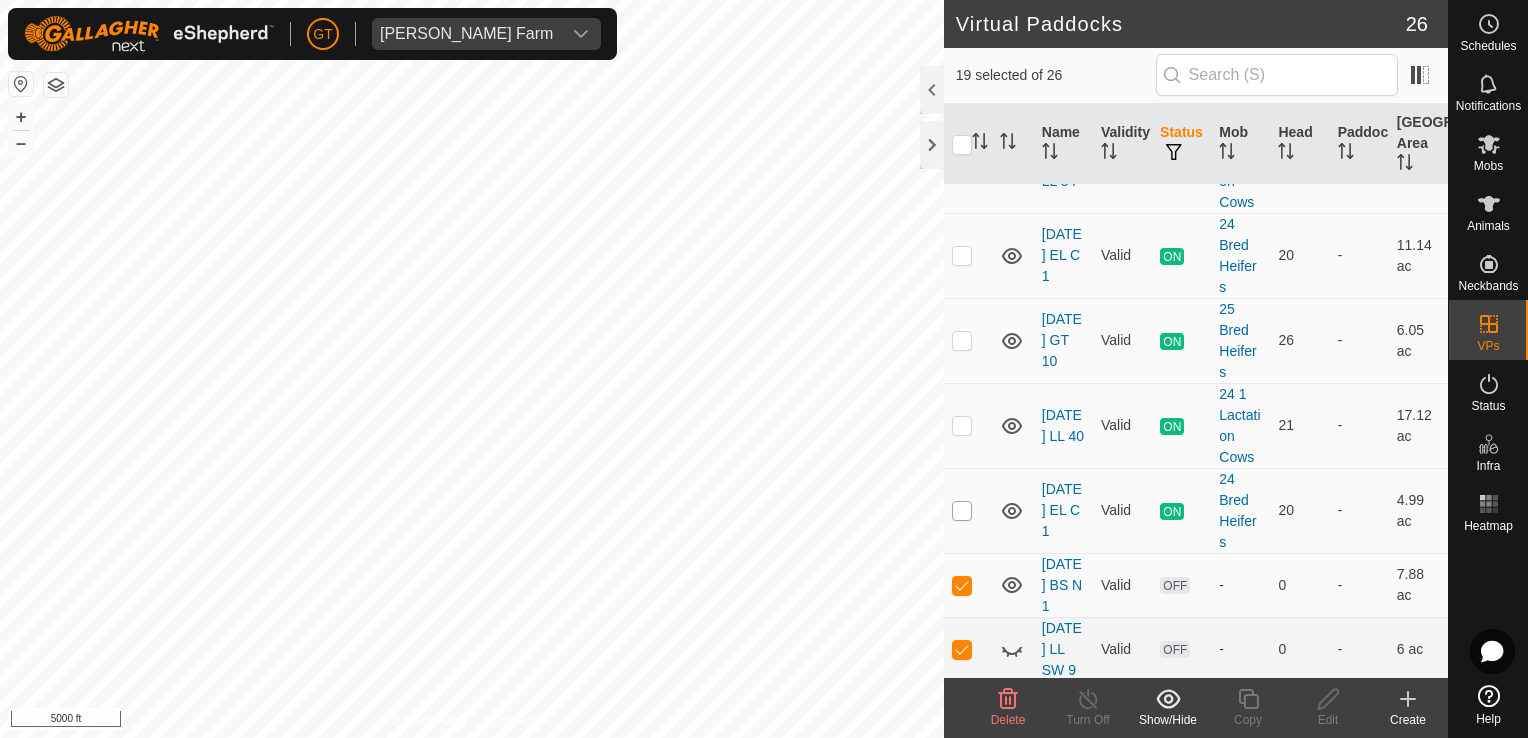 click at bounding box center (962, 511) 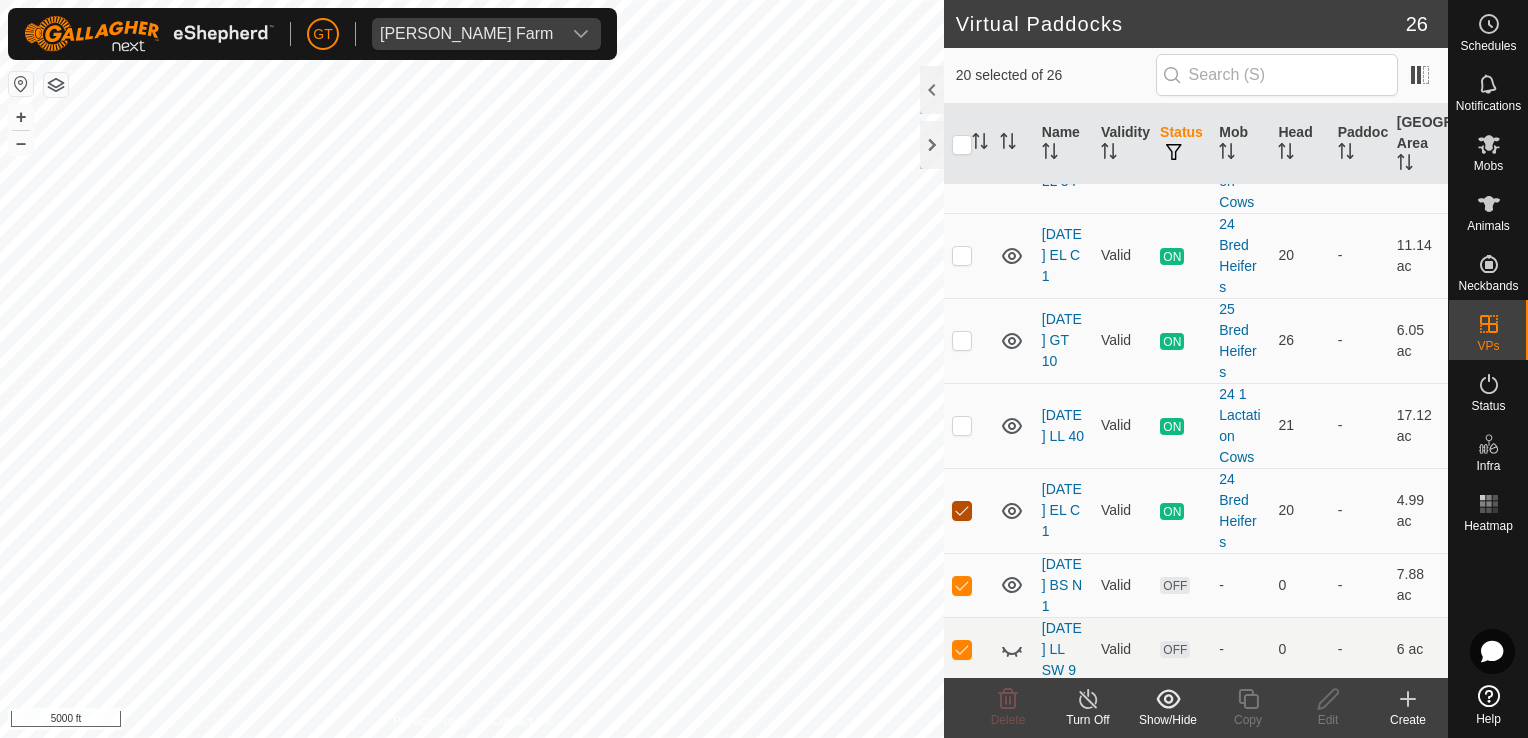 click at bounding box center [962, 511] 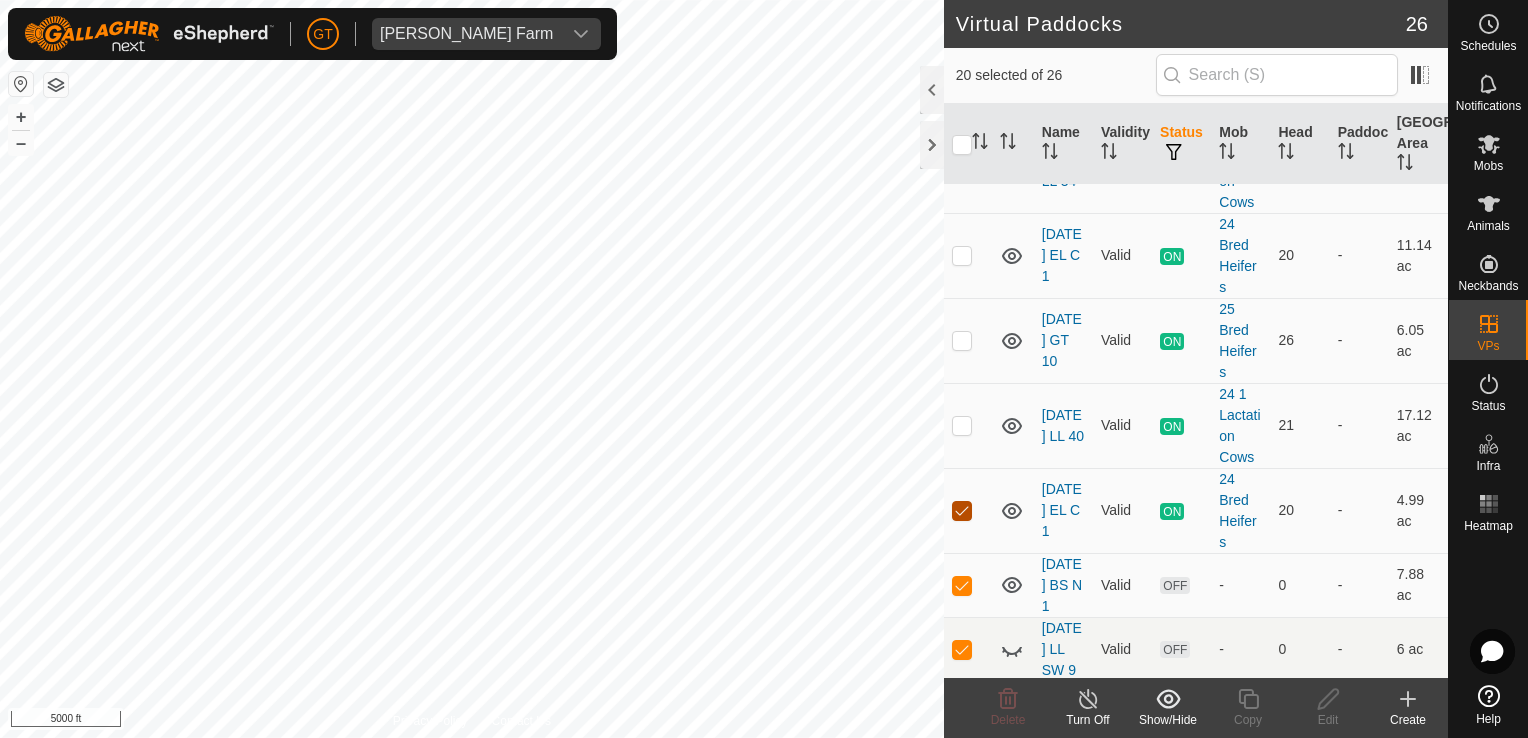 checkbox on "false" 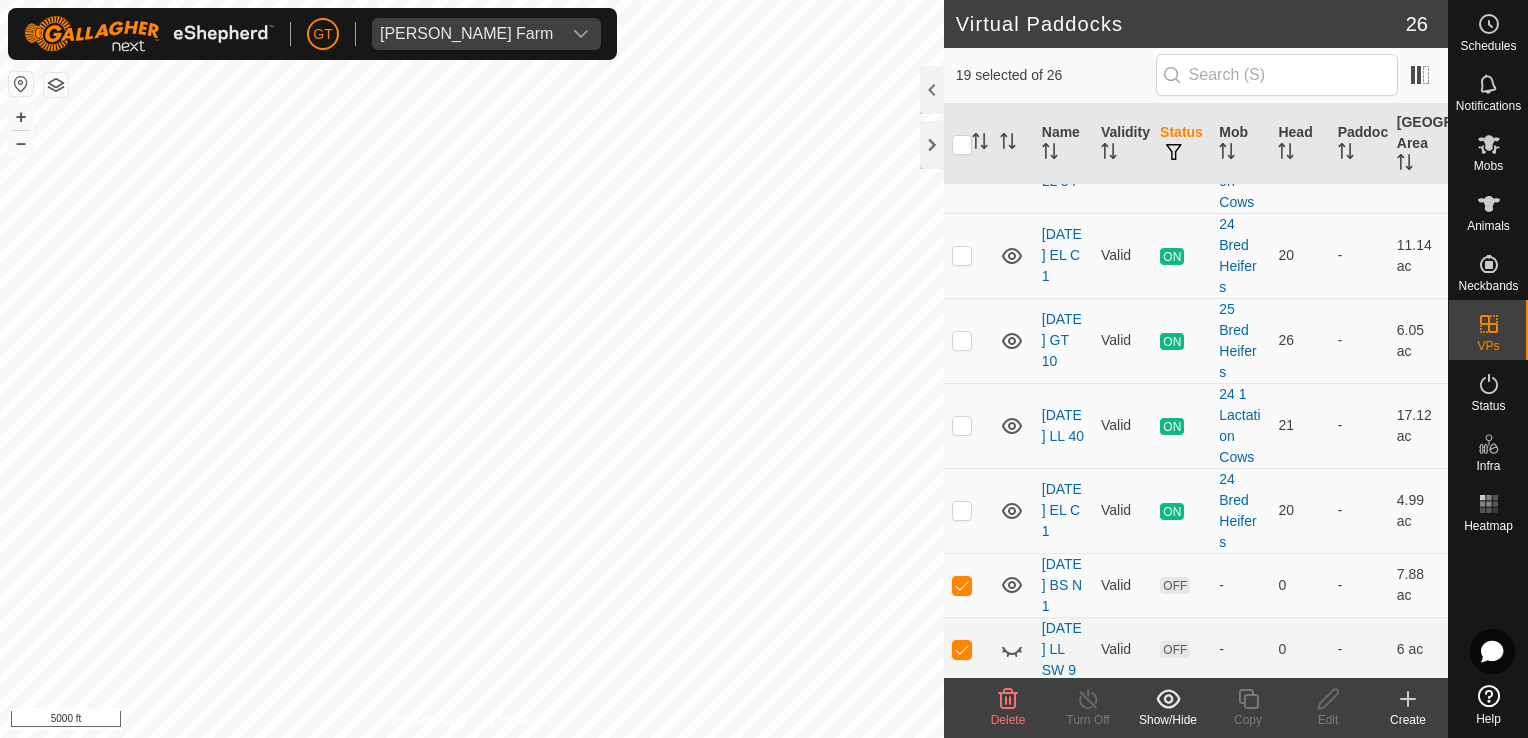 click 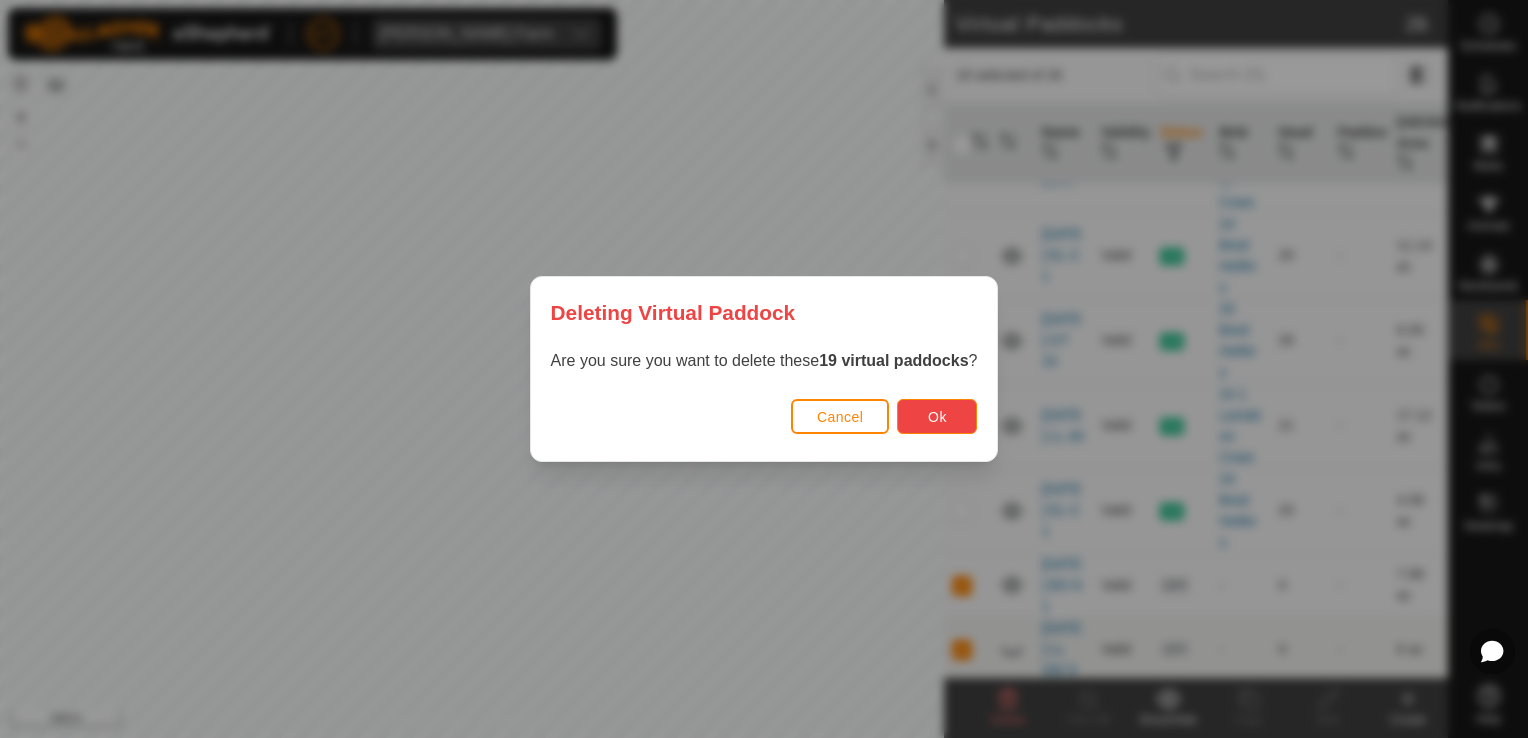 click on "Ok" at bounding box center [937, 417] 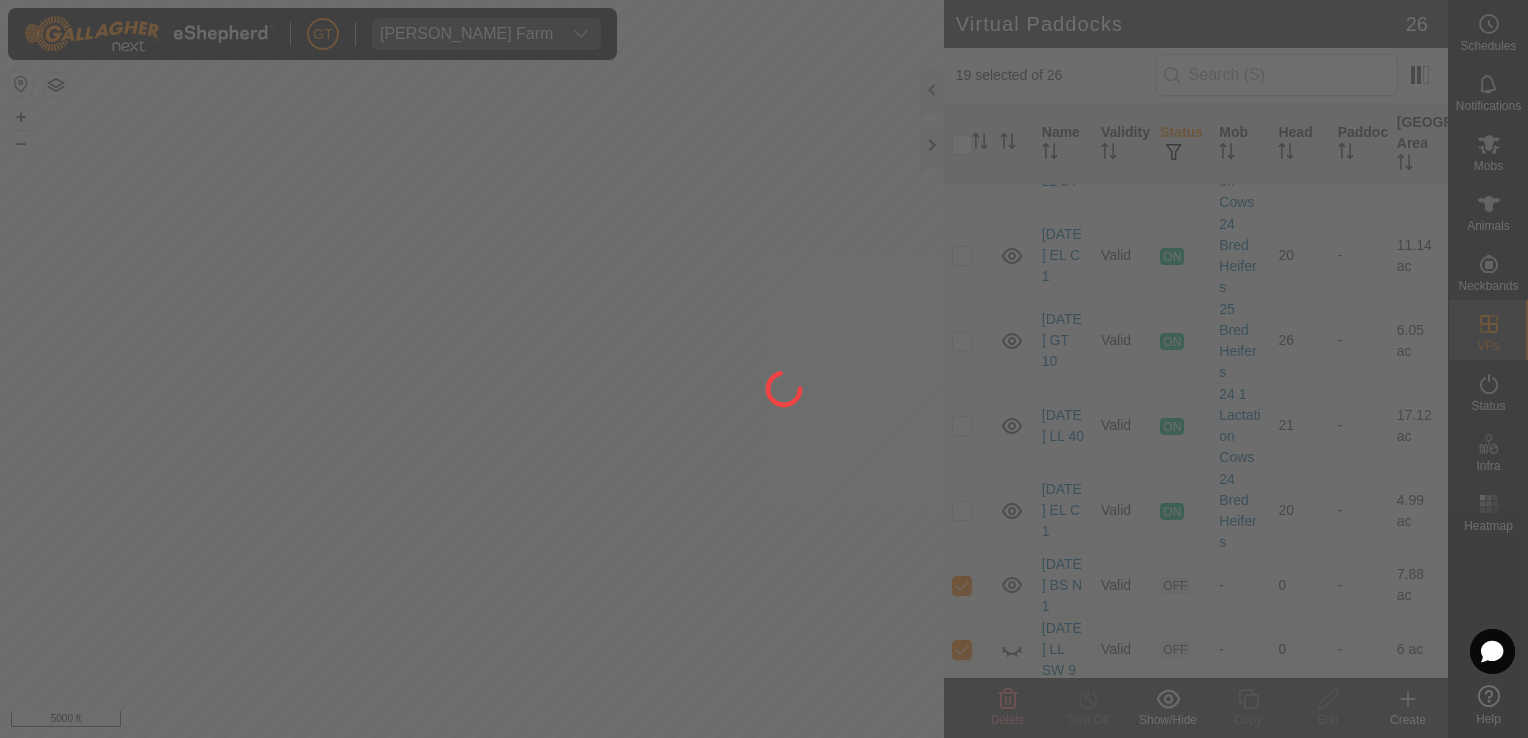 checkbox on "false" 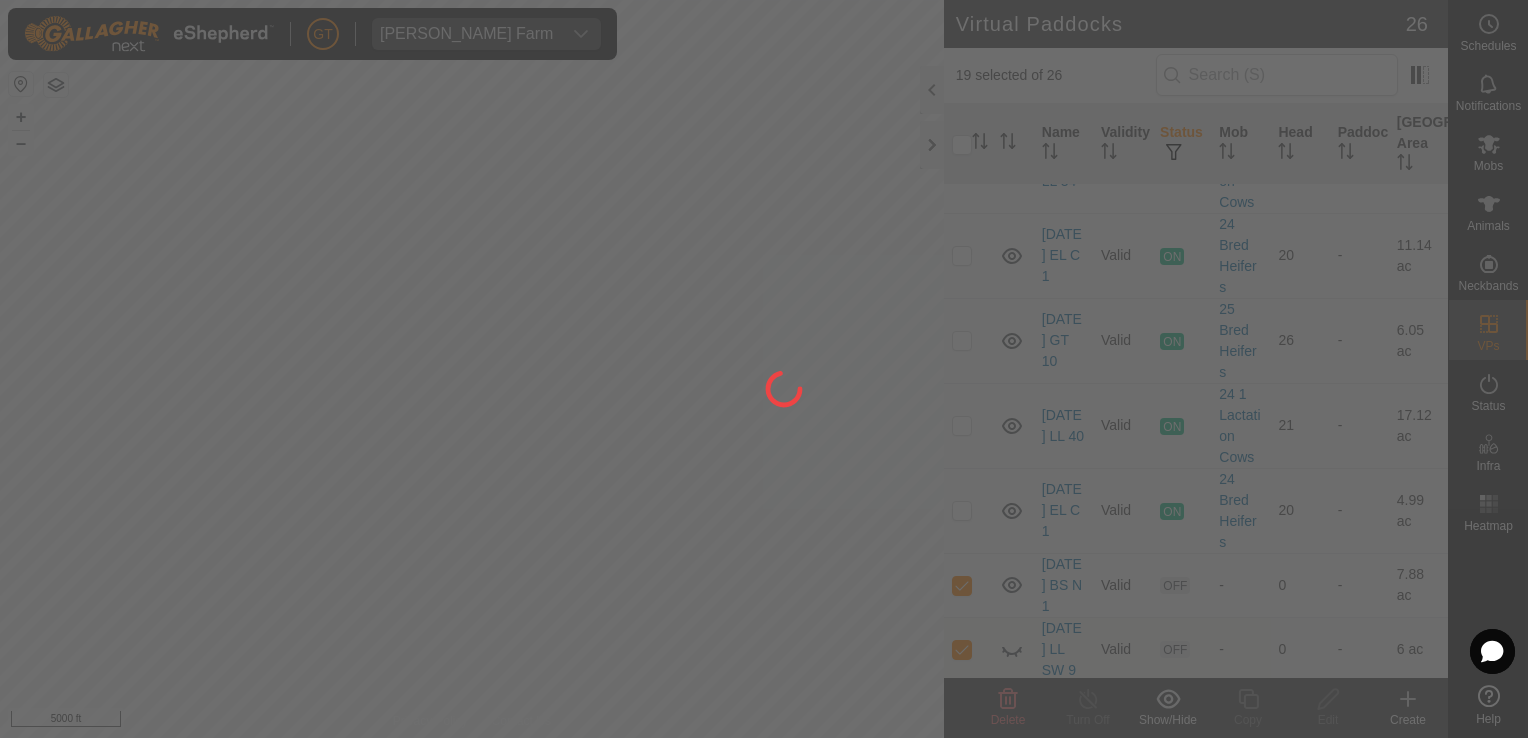 checkbox on "false" 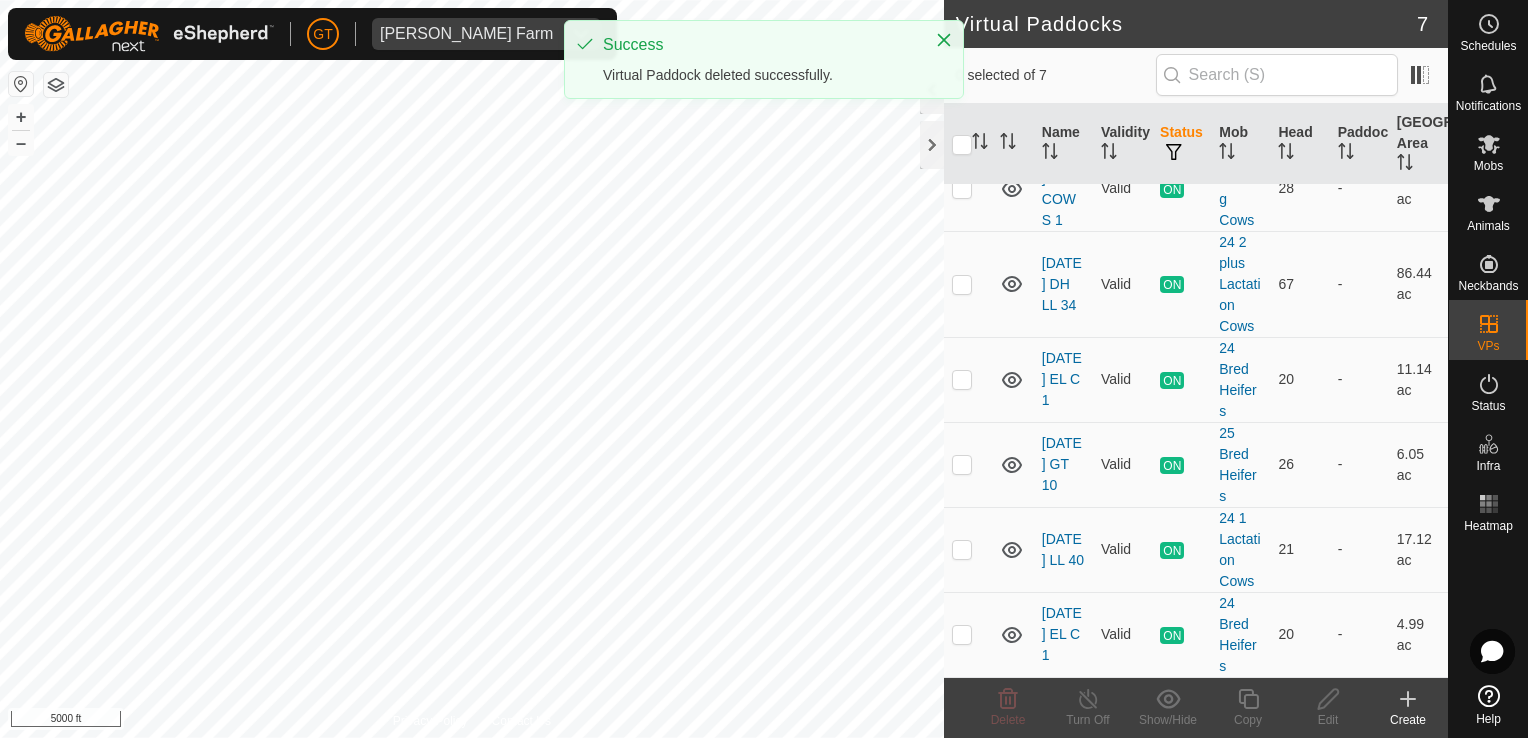 scroll, scrollTop: 180, scrollLeft: 0, axis: vertical 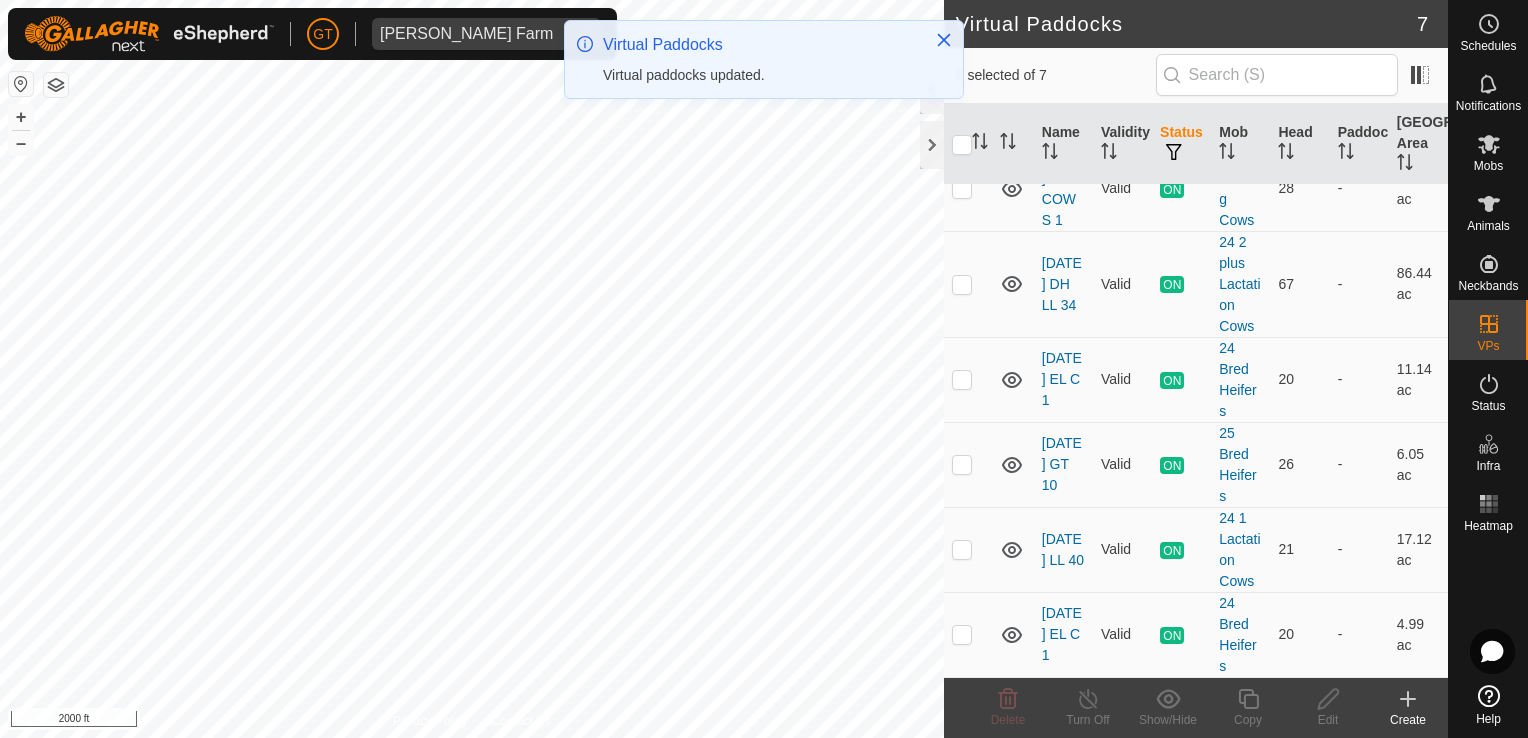 click on "Virtual Paddocks 7 0 selected of 7     Name   Validity   Status   Mob   Head   Paddock   Grazing Area   VPs with NO Physical Paddock  [DATE]   AH N 10  Valid  ON  24 Fall Calves   1   -   11.59 ac  [DATE]   AH  N COWS 1  Valid  ON  Fall Calving Cows   28   -   18.78 ac  [DATE]   DH LL 34  Valid  ON  24 2 plus Lactation Cows   67   -   86.44 ac  [DATE]   EL  C 1  Valid  ON  24 Bred Heifers   20   -   11.14 ac  [DATE]   GT 10  Valid  ON  25 Bred Heifers   26   -   6.05 ac  [DATE]   LL 40  Valid  ON  24 1 Lactation Cows   21   -   17.12 ac  [DATE]  EL  C 1  Valid  ON  24 Bred Heifers   20   -   4.99 ac  Delete  Turn Off   Show/Hide   Copy   Edit   Create  Privacy Policy Contact Us
711
2371068691
24 Bred Heifers
[DATE]   EL  C 1 + – ⇧ i 2000 ft" 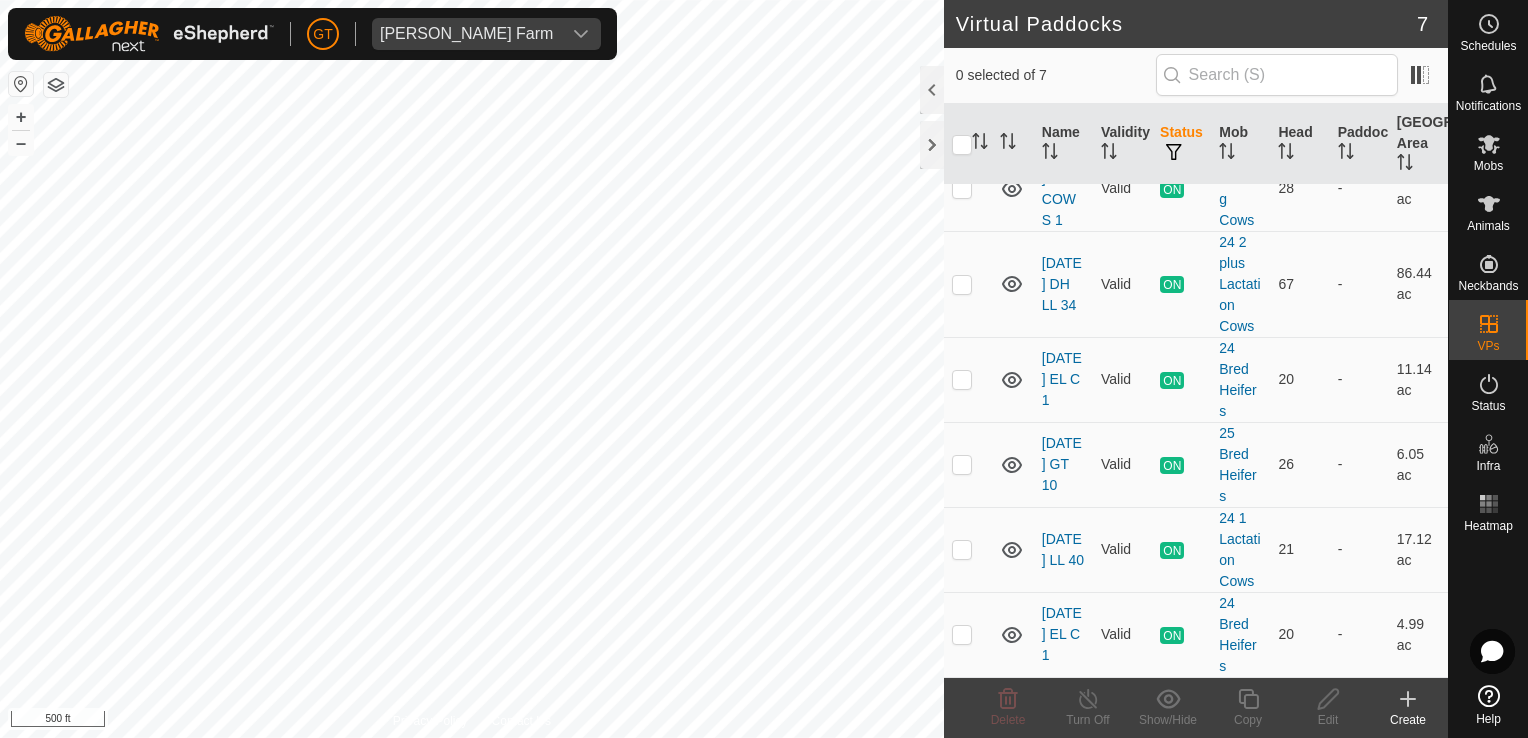 click on "[PERSON_NAME] Farm Schedules Notifications Mobs Animals Neckbands VPs Status Infra Heatmap Help Virtual Paddocks 7 0 selected of 7     Name   Validity   Status   Mob   Head   Paddock   Grazing Area   VPs with NO Physical Paddock  [DATE]   AH N 10  Valid  ON  24 Fall Calves   1   -   11.59 ac  [DATE]   AH  N COWS 1  Valid  ON  Fall Calving Cows   28   -   18.78 ac  [DATE]   DH LL 34  Valid  ON  24 2 plus Lactation Cows   67   -   86.44 ac  [DATE]   EL  C 1  Valid  ON  24 Bred Heifers   20   -   11.14 ac  [DATE]   GT 10  Valid  ON  25 Bred Heifers   26   -   6.05 ac  [DATE]   LL 40  Valid  ON  24 1 Lactation Cows   21   -   17.12 ac  [DATE]  EL  C 1  Valid  ON  24 Bred Heifers   20   -   4.99 ac  Delete  Turn Off   Show/Hide   Copy   Edit   Create  Privacy Policy Contact Us
699
0234914721
24 Bred Heifers
[DATE]   EL  C 1 + – ⇧ i 500 ft" at bounding box center [764, 369] 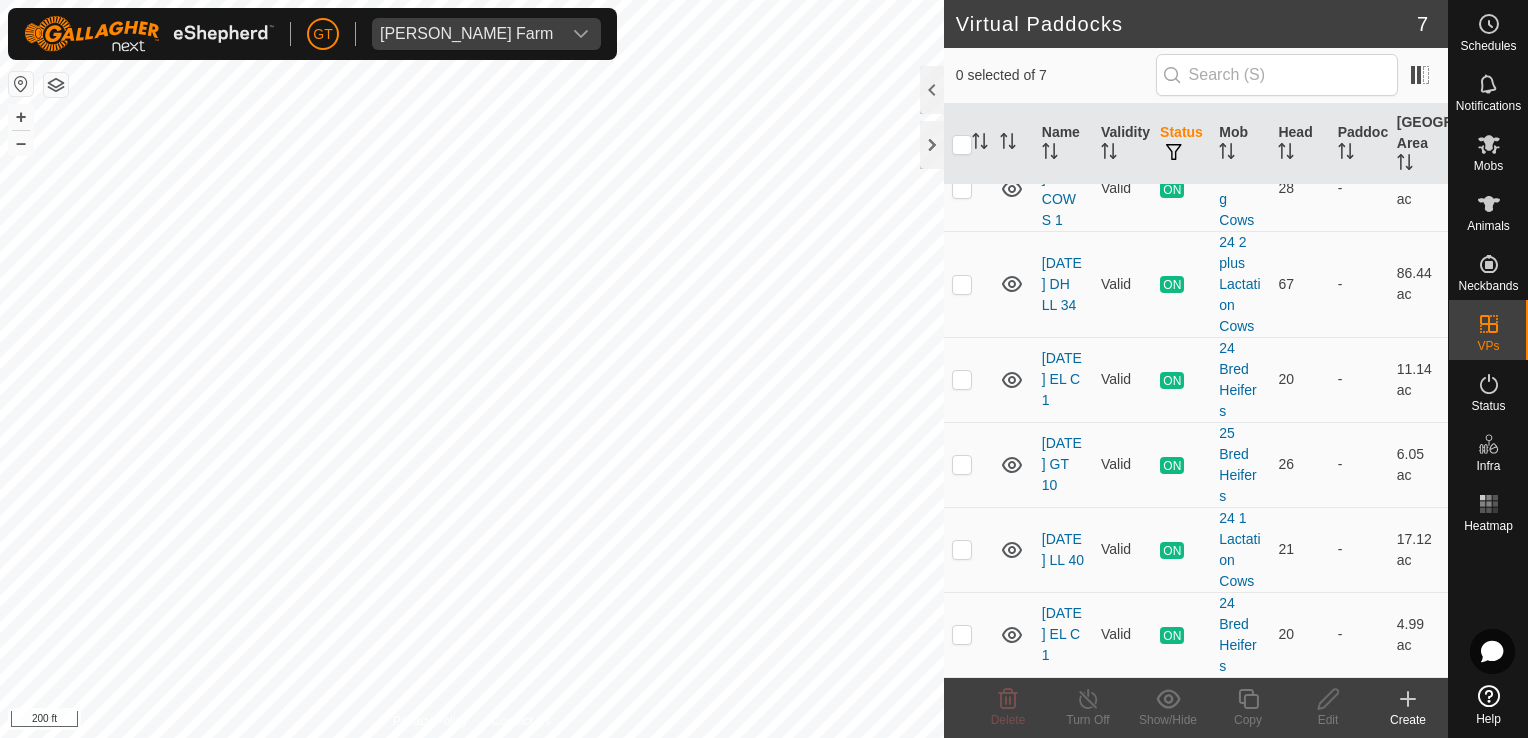 click on "[PERSON_NAME] Farm Schedules Notifications Mobs Animals Neckbands VPs Status Infra Heatmap Help Virtual Paddocks 7 0 selected of 7     Name   Validity   Status   Mob   Head   Paddock   Grazing Area   VPs with NO Physical Paddock  [DATE]   AH N 10  Valid  ON  24 Fall Calves   1   -   11.59 ac  [DATE]   AH  N COWS 1  Valid  ON  Fall Calving Cows   28   -   18.78 ac  [DATE]   DH LL 34  Valid  ON  24 2 plus Lactation Cows   67   -   86.44 ac  [DATE]   EL  C 1  Valid  ON  24 Bred Heifers   20   -   11.14 ac  [DATE]   GT 10  Valid  ON  25 Bred Heifers   26   -   6.05 ac  [DATE]   LL 40  Valid  ON  24 1 Lactation Cows   21   -   17.12 ac  [DATE]  EL  C 1  Valid  ON  24 Bred Heifers   20   -   4.99 ac  Delete  Turn Off   Show/Hide   Copy   Edit   Create  Privacy Policy Contact Us
699
0234914721
24 Bred Heifers
[DATE]   EL  C 1 + – ⇧ i 200 ft" at bounding box center (764, 369) 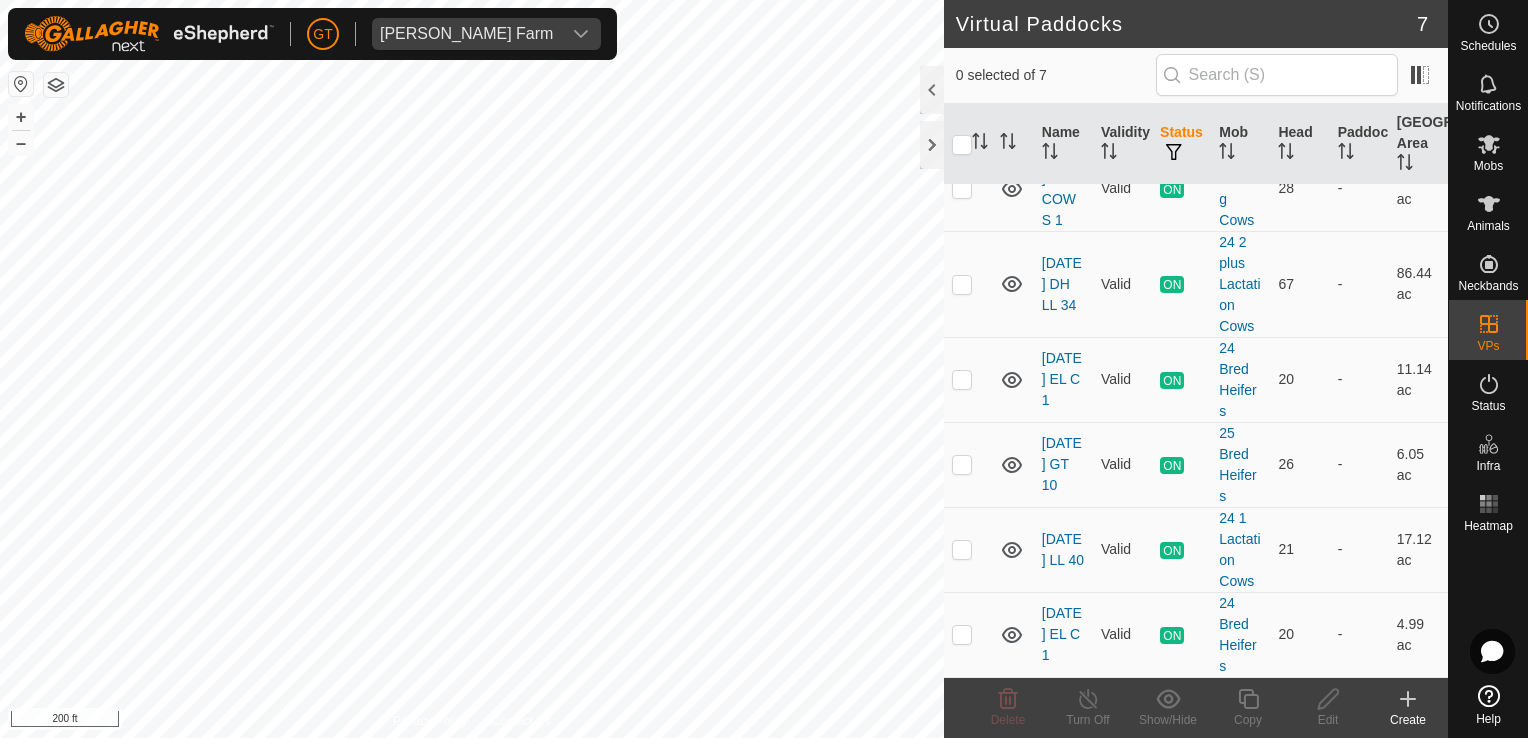 click on "[PERSON_NAME] Farm Schedules Notifications Mobs Animals Neckbands VPs Status Infra Heatmap Help Virtual Paddocks 7 0 selected of 7     Name   Validity   Status   Mob   Head   Paddock   Grazing Area   VPs with NO Physical Paddock  [DATE]   AH N 10  Valid  ON  24 Fall Calves   1   -   11.59 ac  [DATE]   AH  N COWS 1  Valid  ON  Fall Calving Cows   28   -   18.78 ac  [DATE]   DH LL 34  Valid  ON  24 2 plus Lactation Cows   67   -   86.44 ac  [DATE]   EL  C 1  Valid  ON  24 Bred Heifers   20   -   11.14 ac  [DATE]   GT 10  Valid  ON  25 Bred Heifers   26   -   6.05 ac  [DATE]   LL 40  Valid  ON  24 1 Lactation Cows   21   -   17.12 ac  [DATE]  EL  C 1  Valid  ON  24 Bred Heifers   20   -   4.99 ac  Delete  Turn Off   Show/Hide   Copy   Edit   Create  Privacy Policy Contact Us
699
0234914721
24 Bred Heifers
[DATE]   EL  C 1 + – ⇧ i 200 ft" at bounding box center [764, 369] 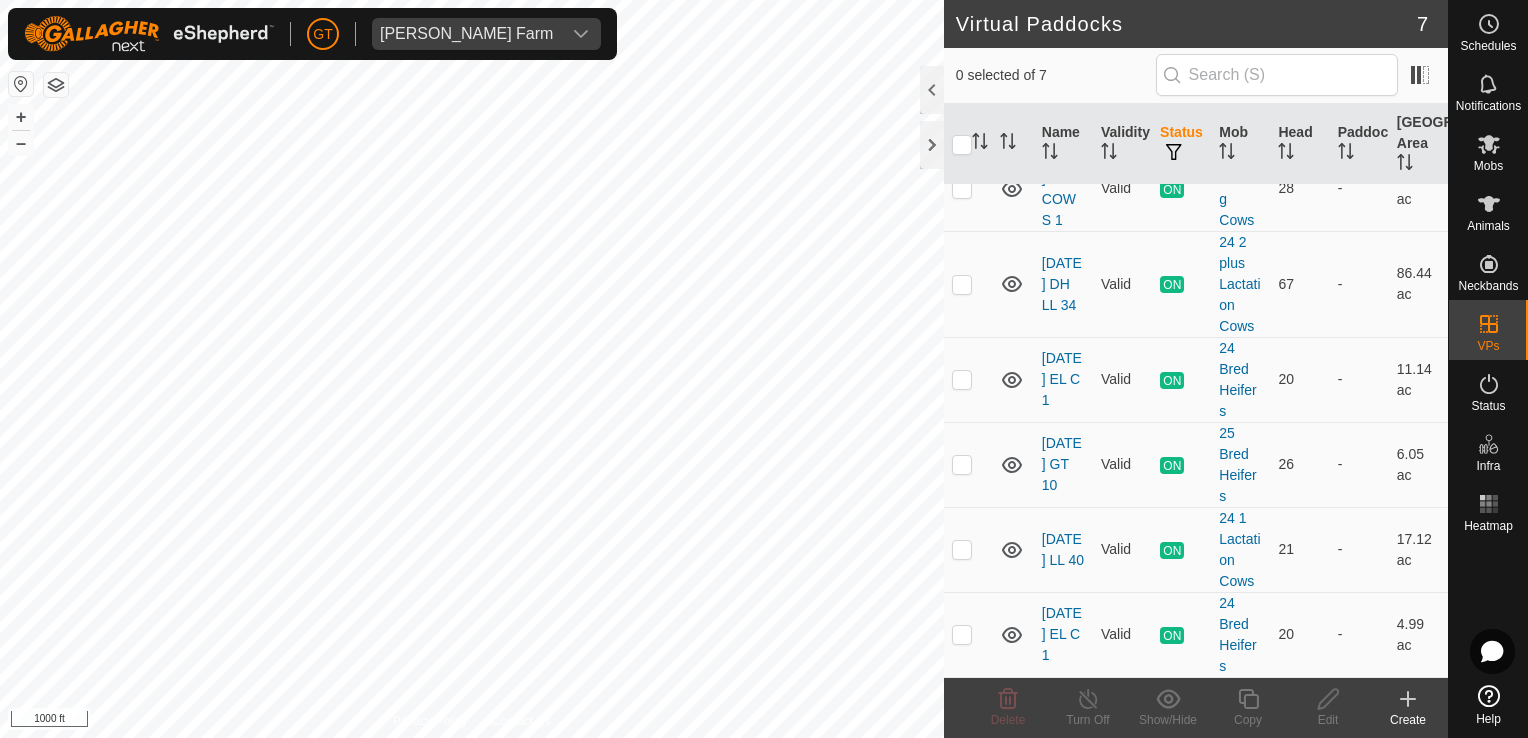 click on "[PERSON_NAME] Farm Schedules Notifications Mobs Animals Neckbands VPs Status Infra Heatmap Help Virtual Paddocks 7 0 selected of 7     Name   Validity   Status   Mob   Head   Paddock   Grazing Area   VPs with NO Physical Paddock  [DATE]   AH N 10  Valid  ON  24 Fall Calves   1   -   11.59 ac  [DATE]   AH  N COWS 1  Valid  ON  Fall Calving Cows   28   -   18.78 ac  [DATE]   DH LL 34  Valid  ON  24 2 plus Lactation Cows   67   -   86.44 ac  [DATE]   EL  C 1  Valid  ON  24 Bred Heifers   20   -   11.14 ac  [DATE]   GT 10  Valid  ON  25 Bred Heifers   26   -   6.05 ac  [DATE]   LL 40  Valid  ON  24 1 Lactation Cows   21   -   17.12 ac  [DATE]  EL  C 1  Valid  ON  24 Bred Heifers   20   -   4.99 ac  Delete  Turn Off   Show/Hide   Copy   Edit   Create  Privacy Policy Contact Us
699
0234914721
24 Bred Heifers
[DATE]   EL  C 1 + – ⇧ i 1000 ft" at bounding box center (764, 369) 